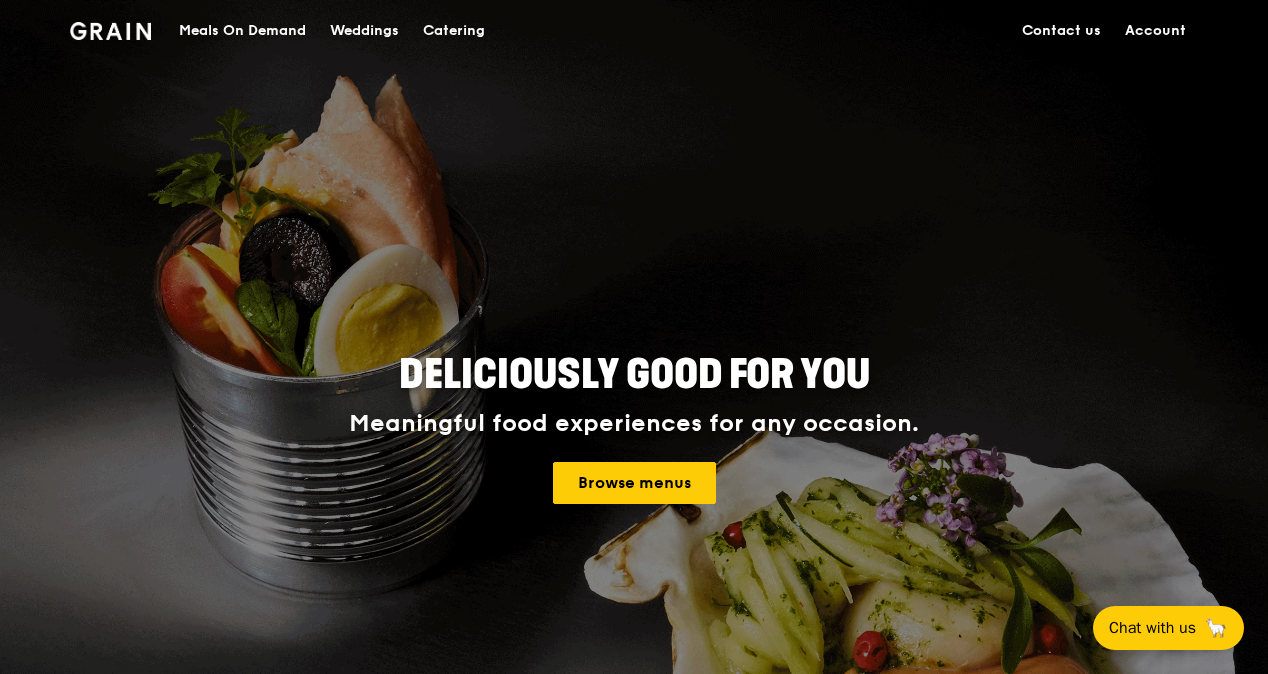 scroll, scrollTop: 0, scrollLeft: 0, axis: both 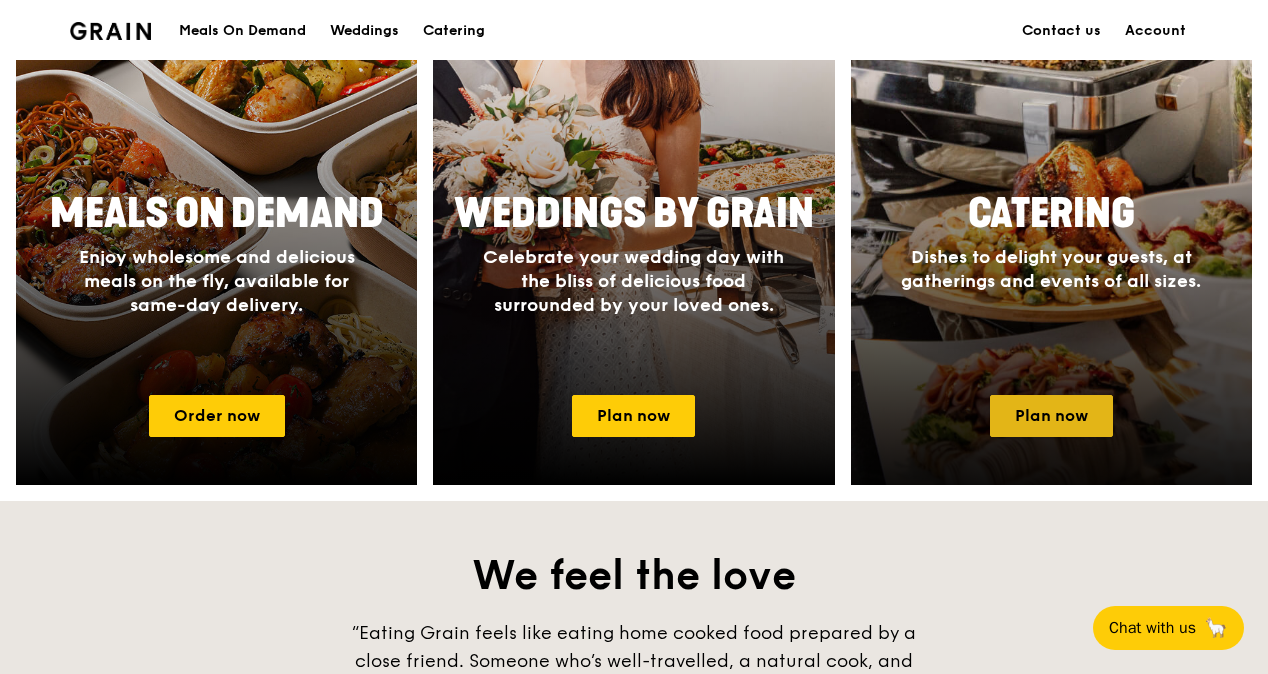click on "Plan now" at bounding box center (1051, 416) 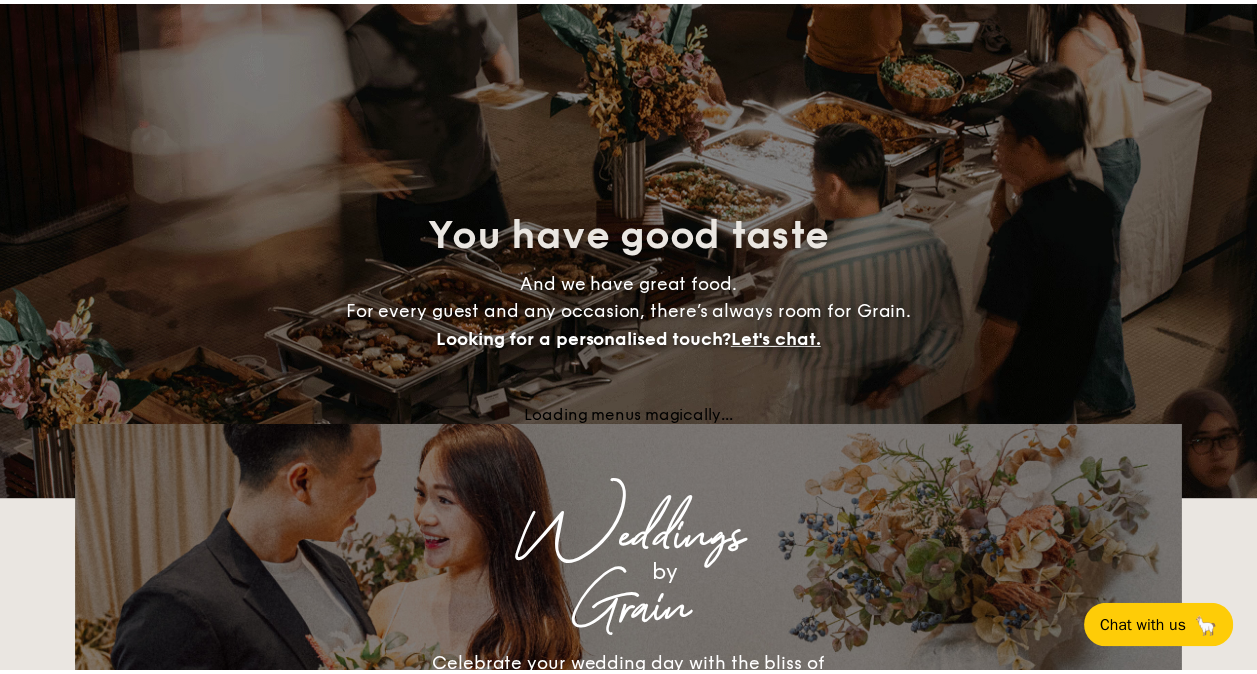 scroll, scrollTop: 0, scrollLeft: 0, axis: both 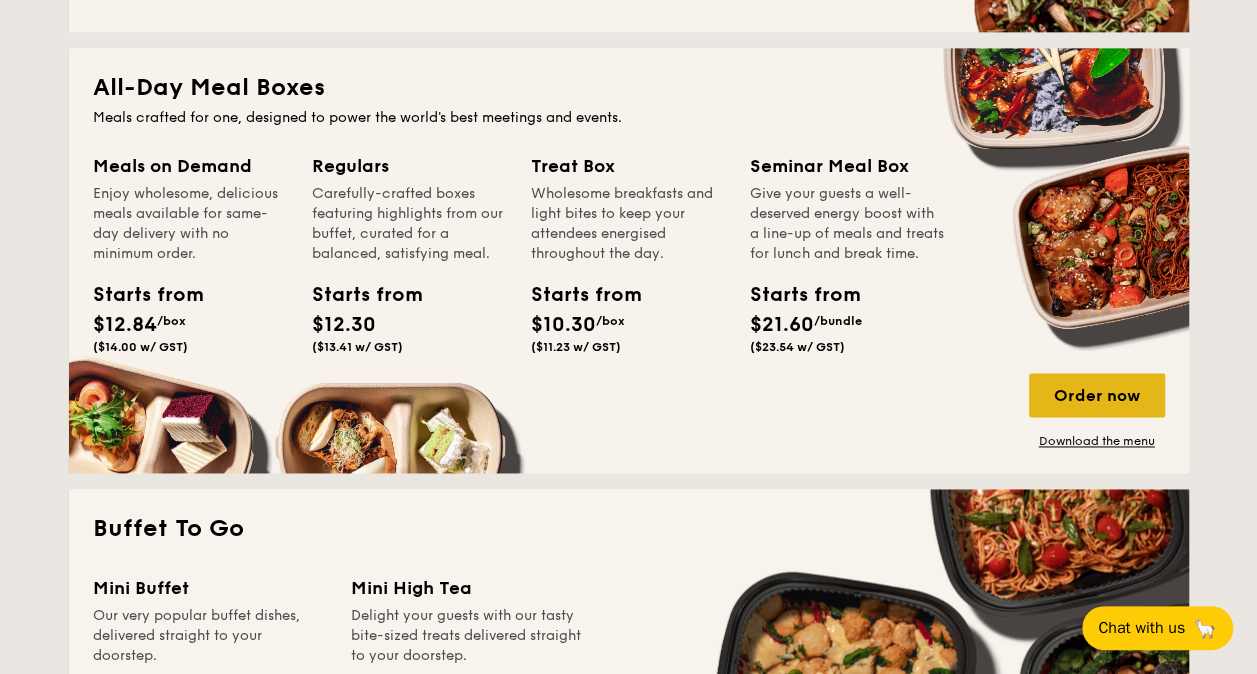 click on "Order now" at bounding box center (1097, 395) 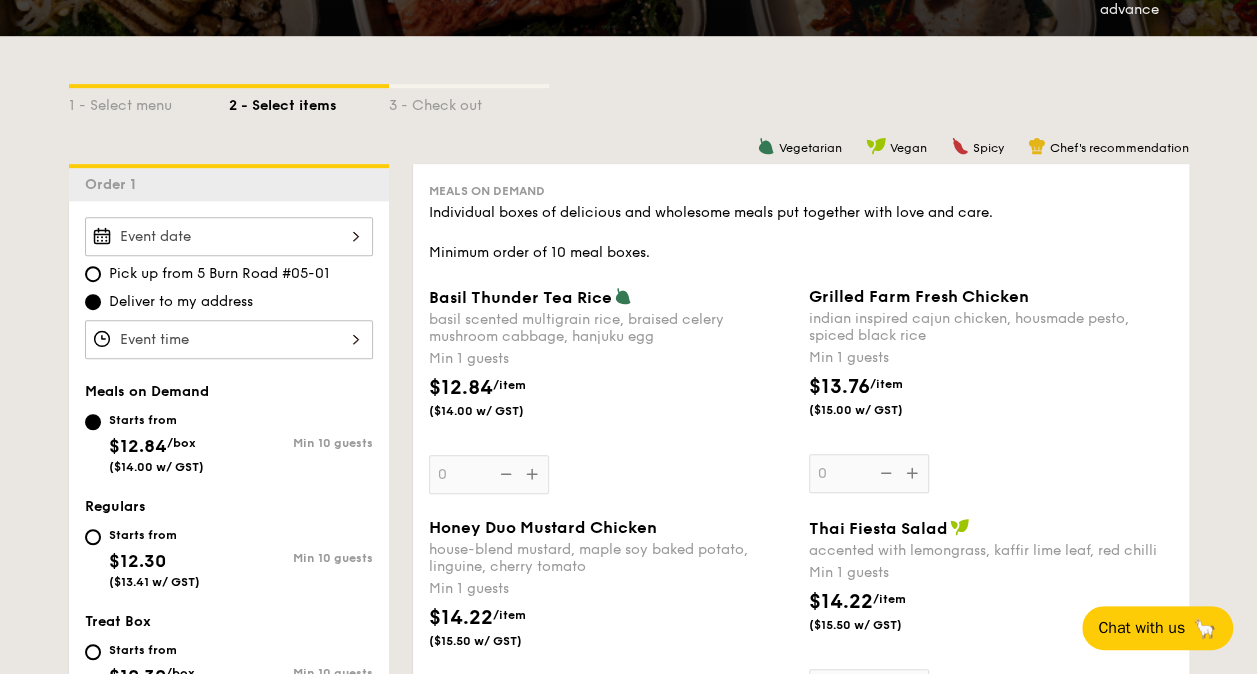 scroll, scrollTop: 0, scrollLeft: 0, axis: both 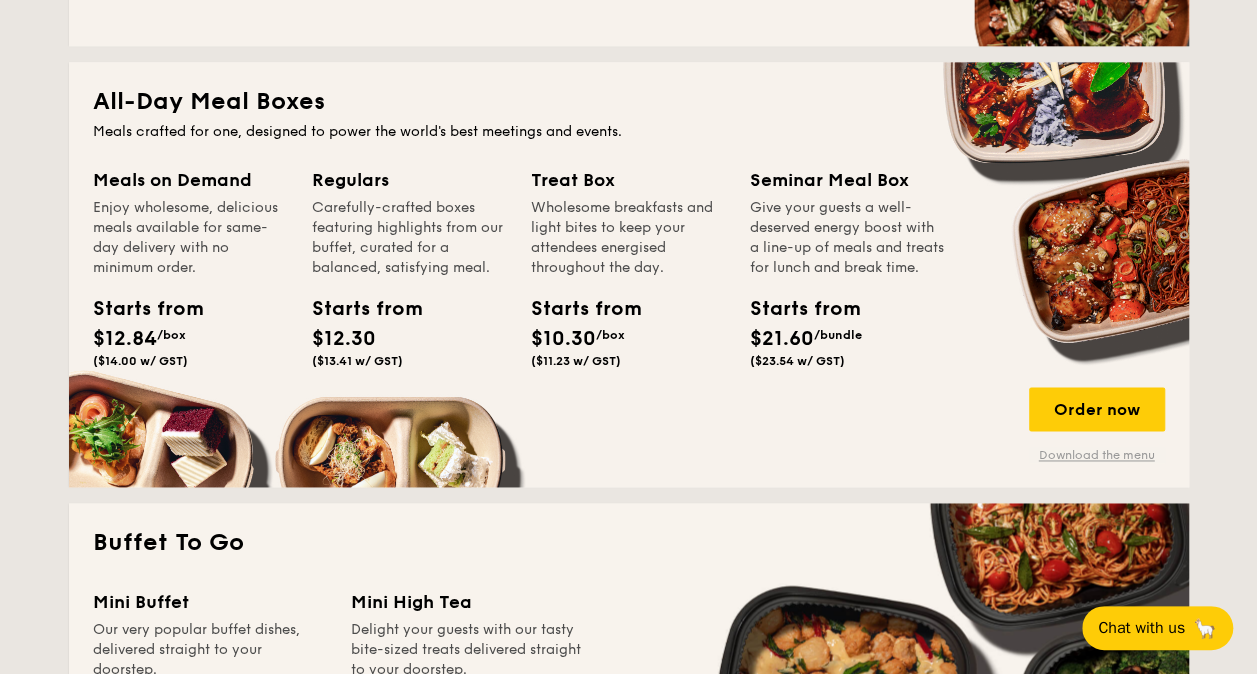 click on "Download the menu" at bounding box center [1097, 455] 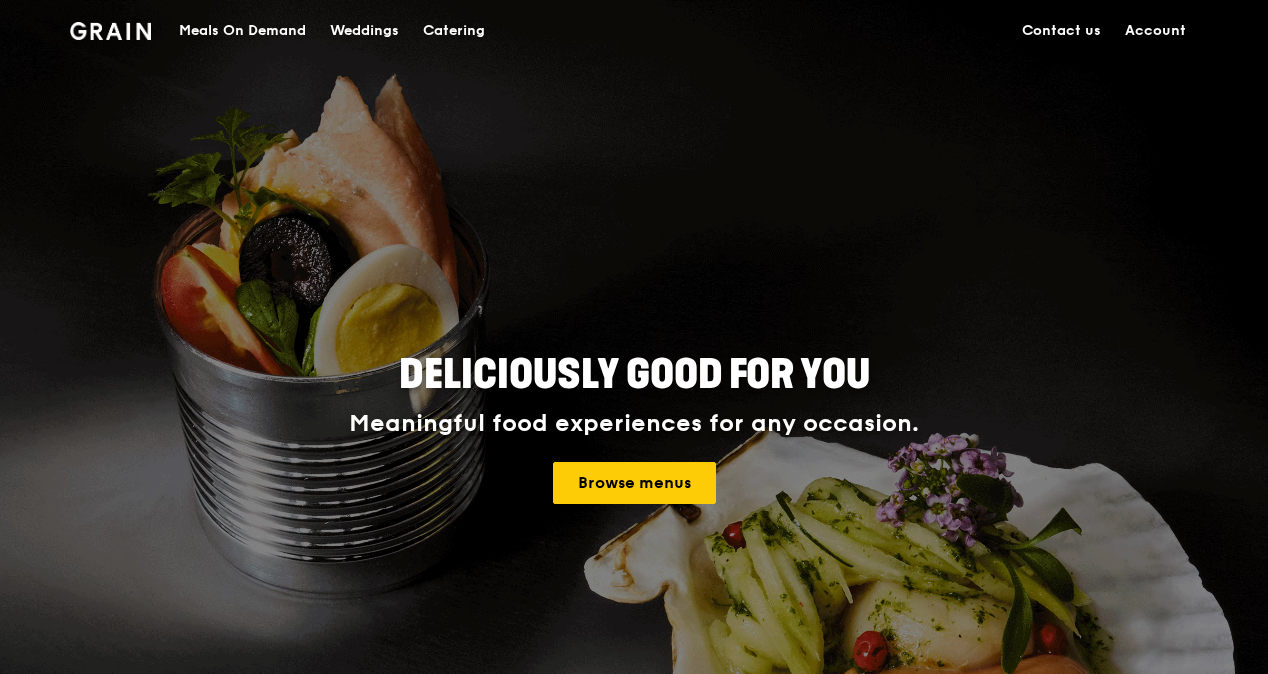 scroll, scrollTop: 0, scrollLeft: 0, axis: both 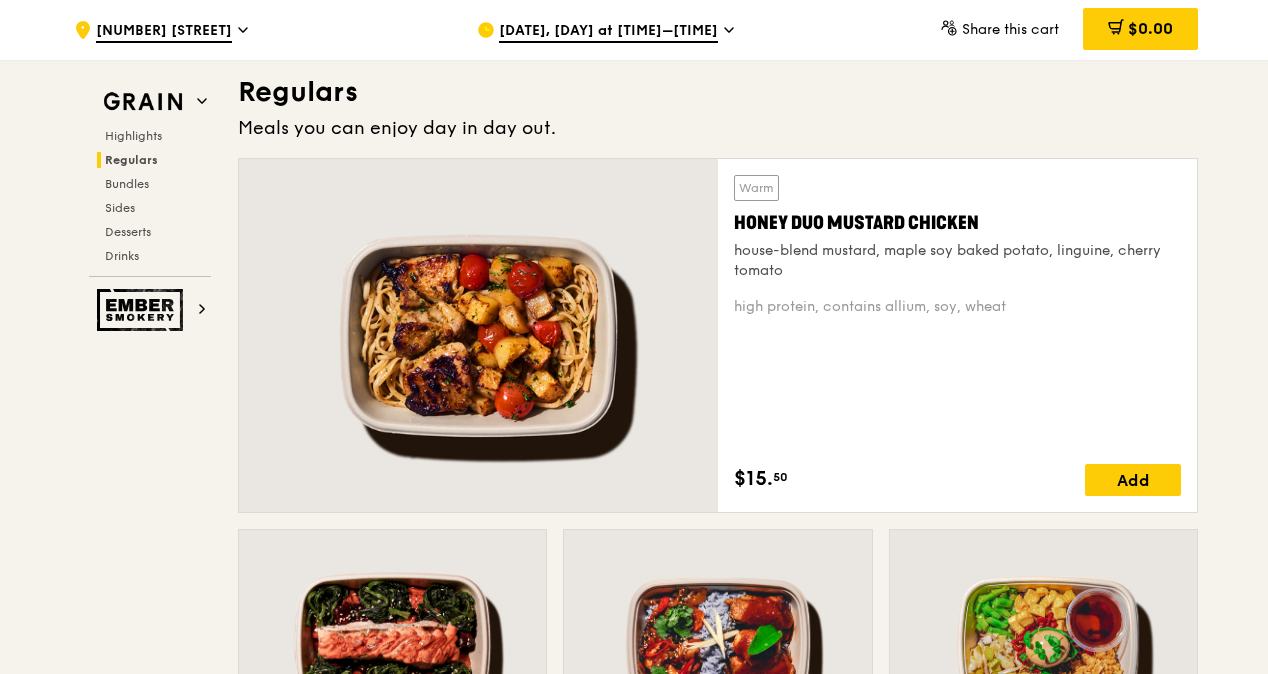 click on "Warm
Honey Duo Mustard Chicken
house-blend mustard, maple soy baked potato, linguine, cherry tomato
high protein, contains allium, soy, wheat
[PRICE]
Add" at bounding box center [718, 343] 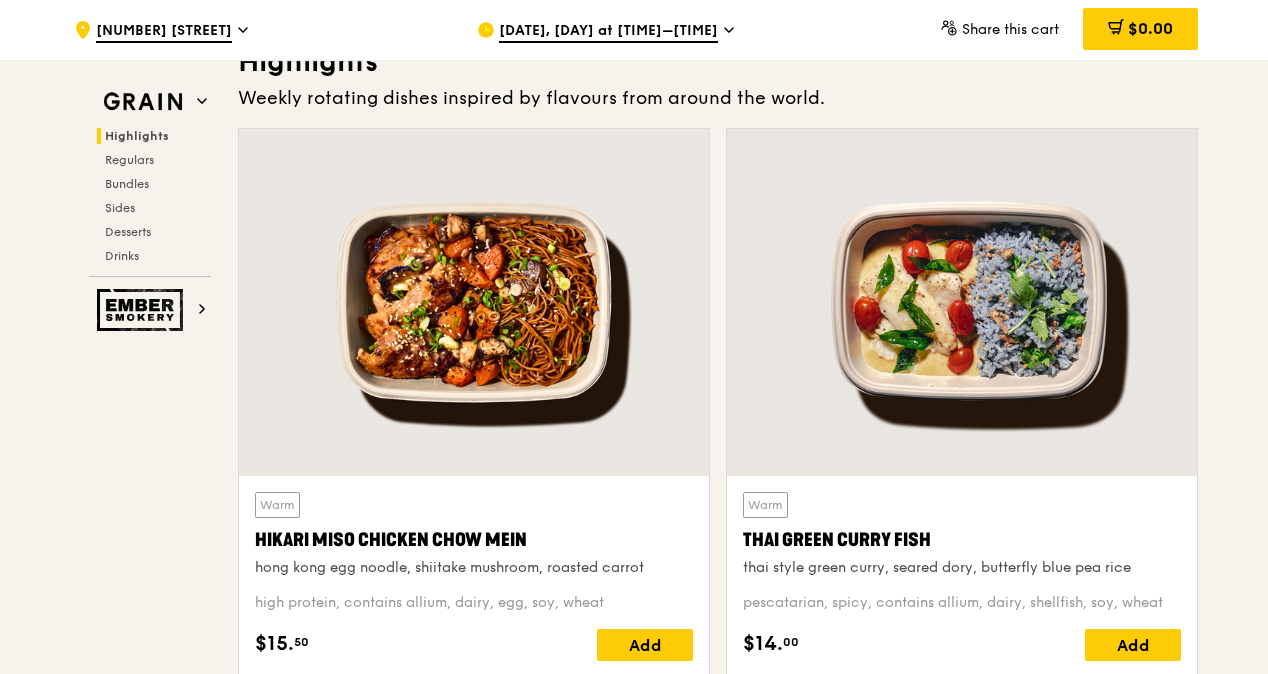 scroll, scrollTop: 700, scrollLeft: 0, axis: vertical 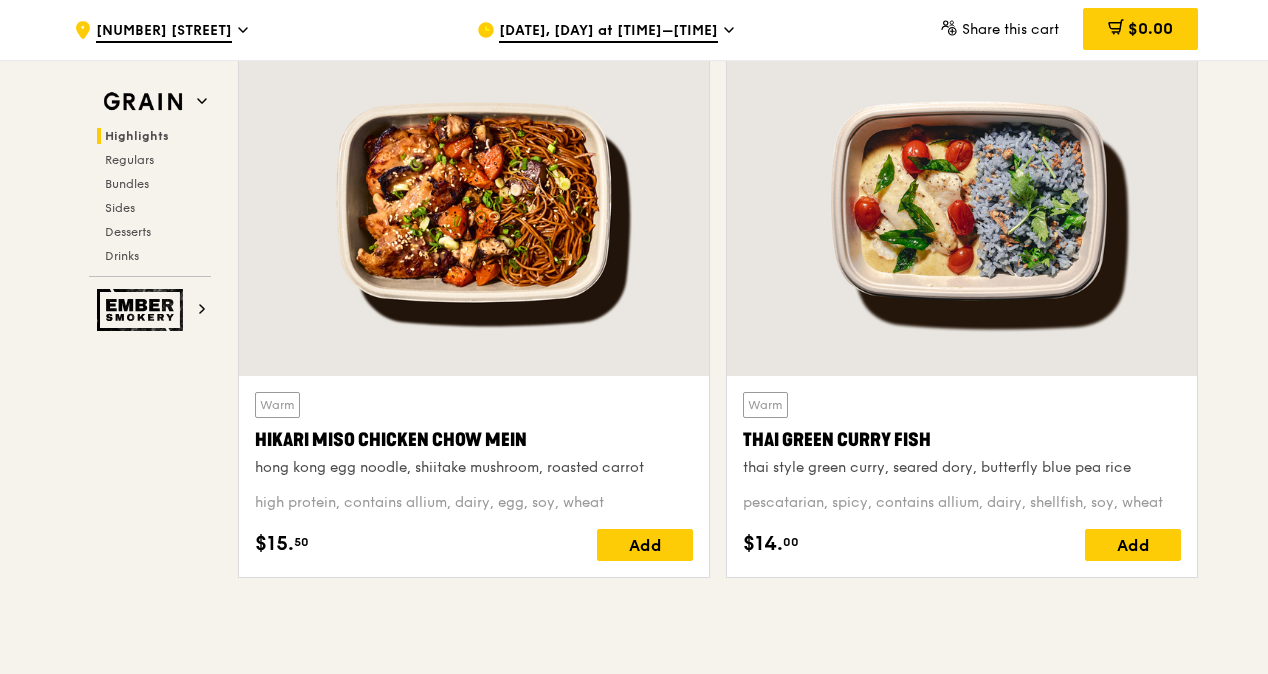 click on "Highlights
Weekly rotating dishes inspired by flavours from around the world.
Warm
Hikari Miso Chicken Chow Mein
hong kong egg noodle, shiitake mushroom, roasted carrot
high protein, contains allium, dairy, egg, soy, wheat
[PRICE]
Add
Warm
Thai Green Curry Fish
thai style green curry, seared dory, butterfly blue pea rice
pescatarian, spicy, contains allium, dairy, shellfish, soy, wheat
[PRICE]
Add
Regulars
Meals you can enjoy day in day out.
Warm
Honey Duo Mustard Chicken
house-blend mustard, maple soy baked potato, linguine, cherry tomato
high protein, contains allium, soy, wheat
[PRICE]
Add
Warm
Mentai Mayonnaise Aburi Salmon
sous vide norwegian salmon, mentaiko, balsamic glazed sweet potato
[PRICE]
[PRICE]" at bounding box center (718, 3859) 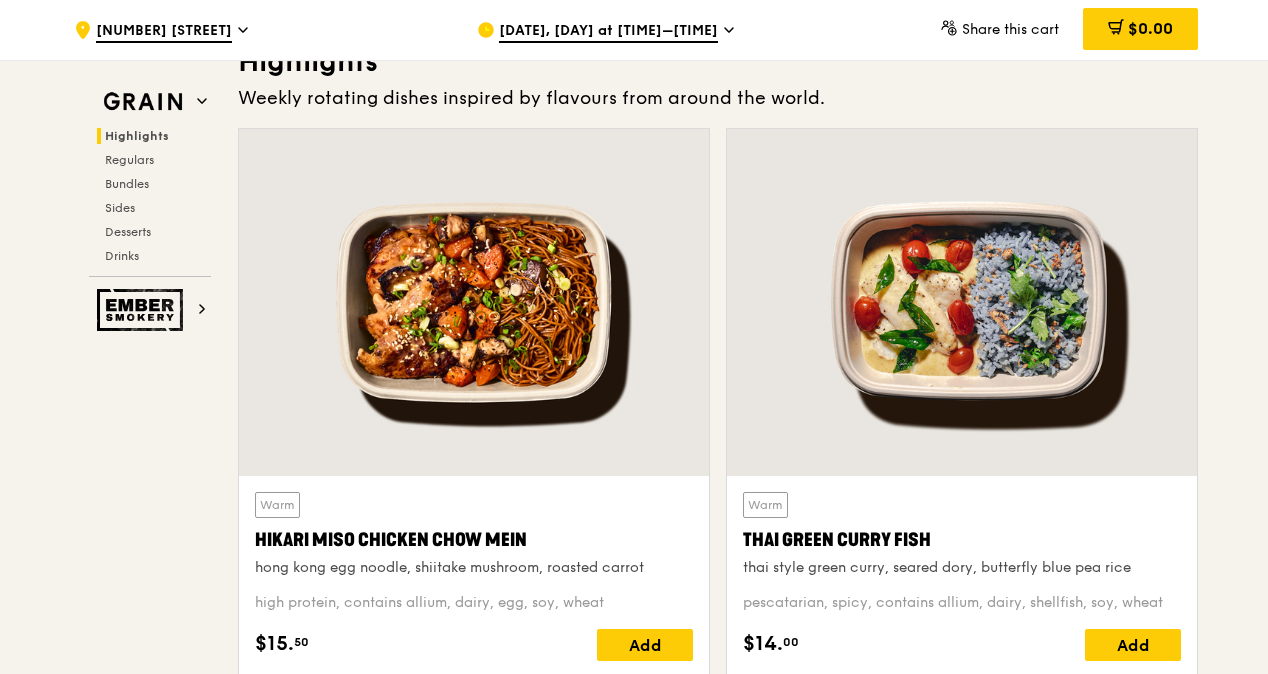 scroll, scrollTop: 700, scrollLeft: 0, axis: vertical 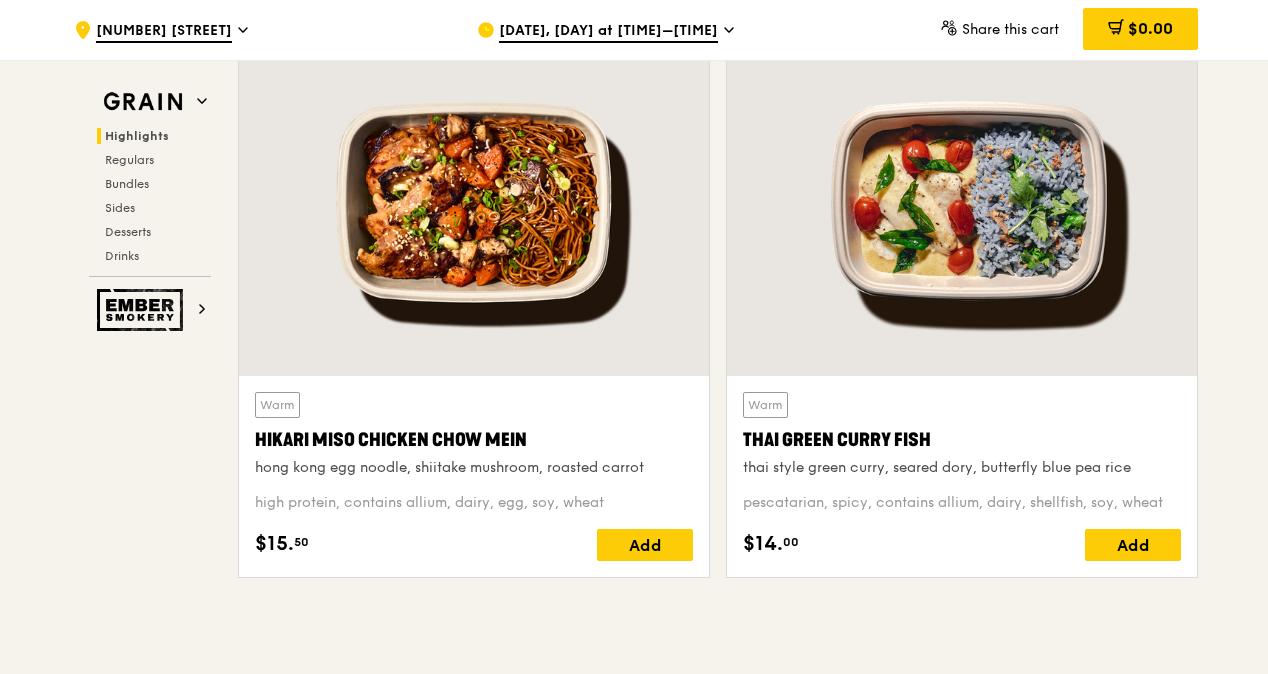 click on "Hikari Miso Chicken Chow Mein" at bounding box center [474, 440] 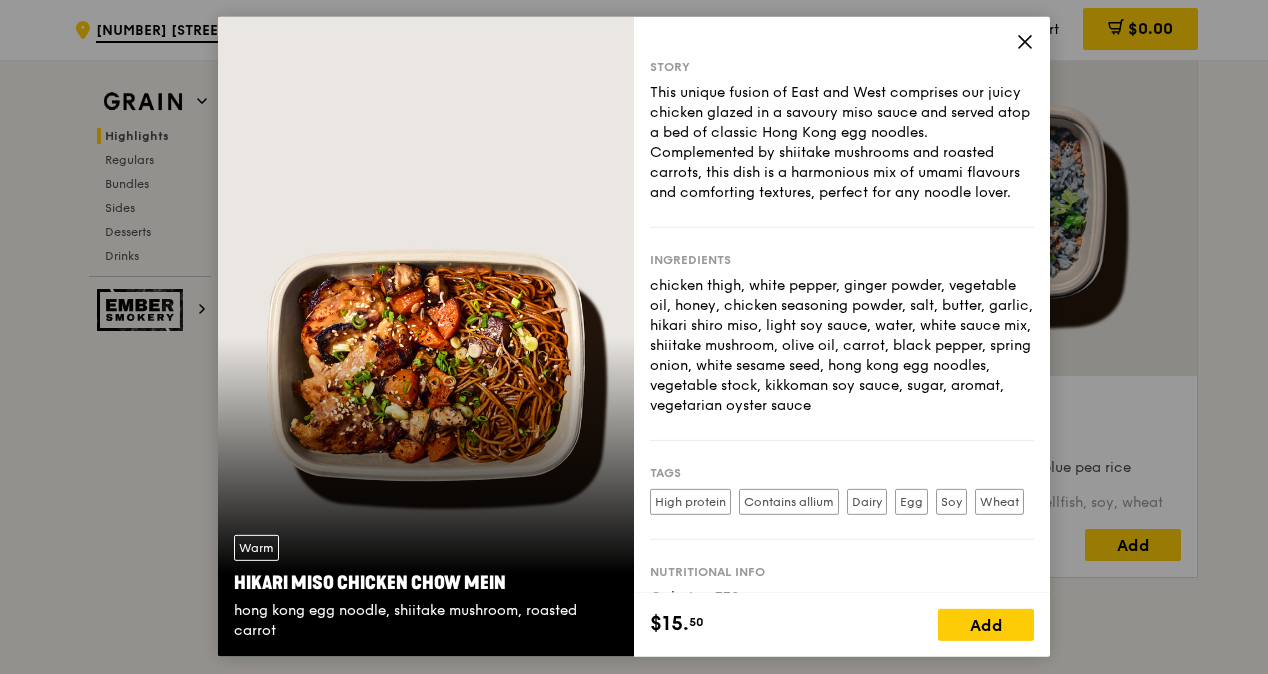 click on "Warm
Hikari Miso Chicken Chow Mein
hong kong egg noodle, shiitake mushroom, roasted carrot" at bounding box center [426, 337] 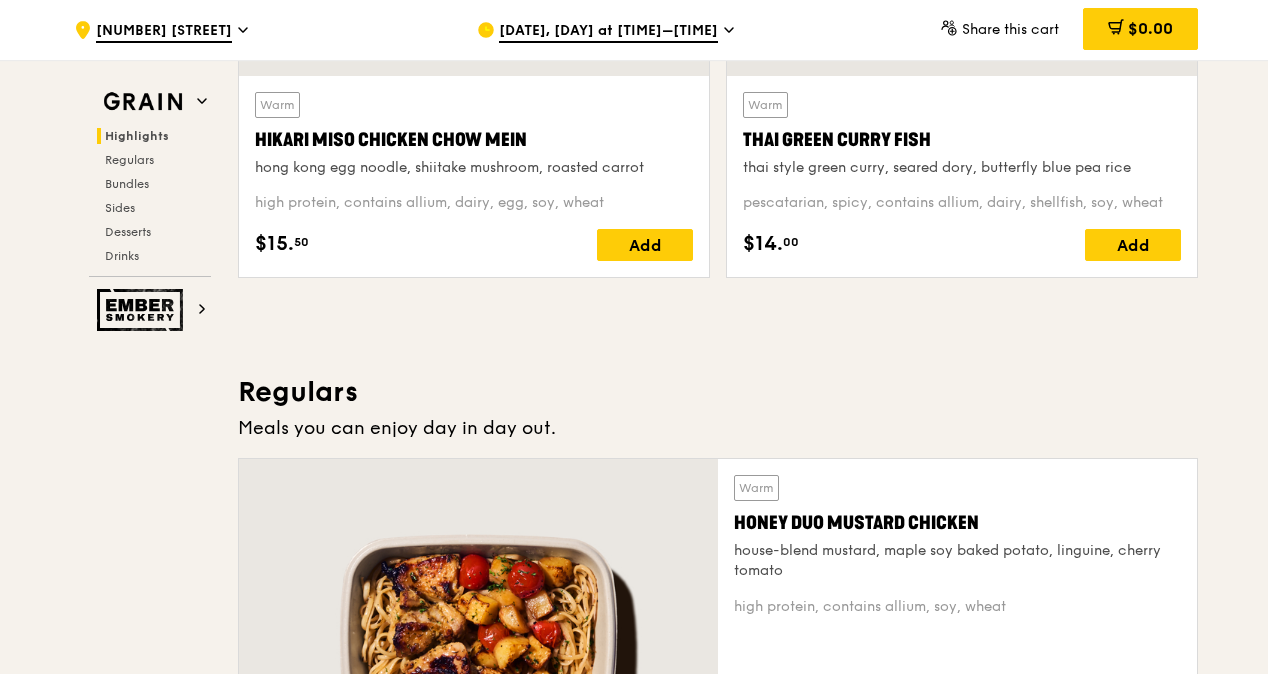 scroll, scrollTop: 1200, scrollLeft: 0, axis: vertical 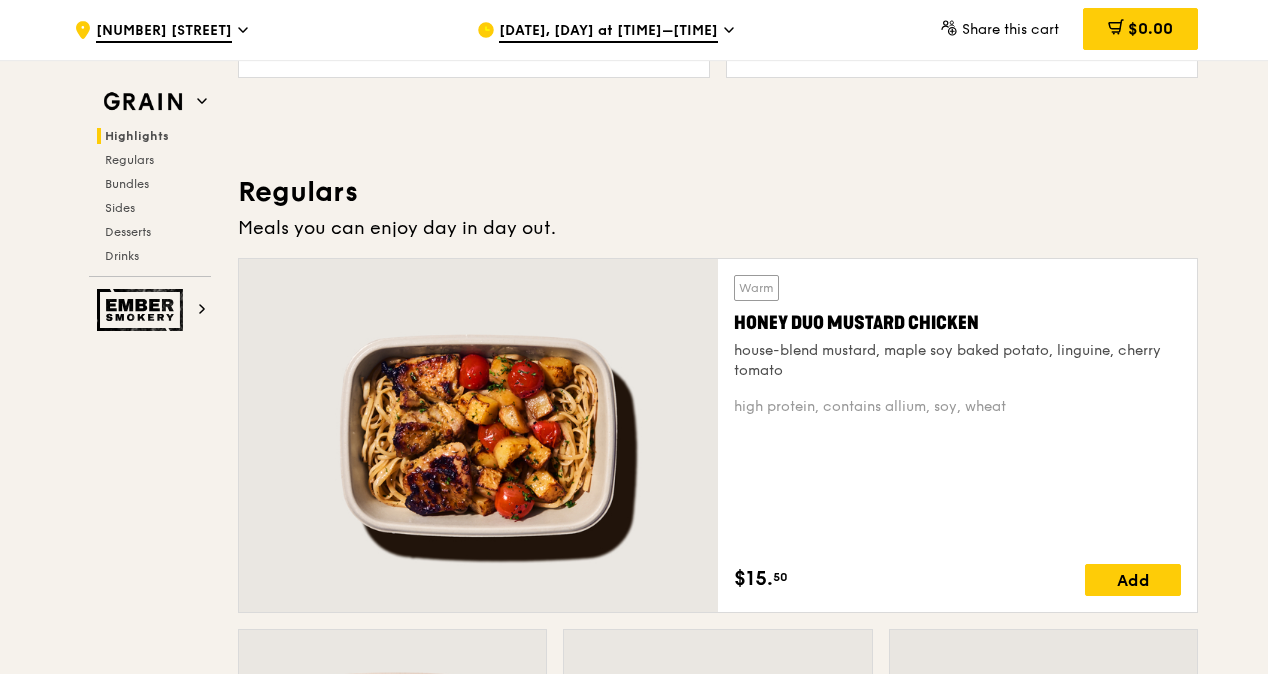 click on "Warm
Honey Duo Mustard Chicken
house-blend mustard, maple soy baked potato, linguine, cherry tomato
high protein, contains allium, soy, wheat
[PRICE]
Add" at bounding box center [718, 443] 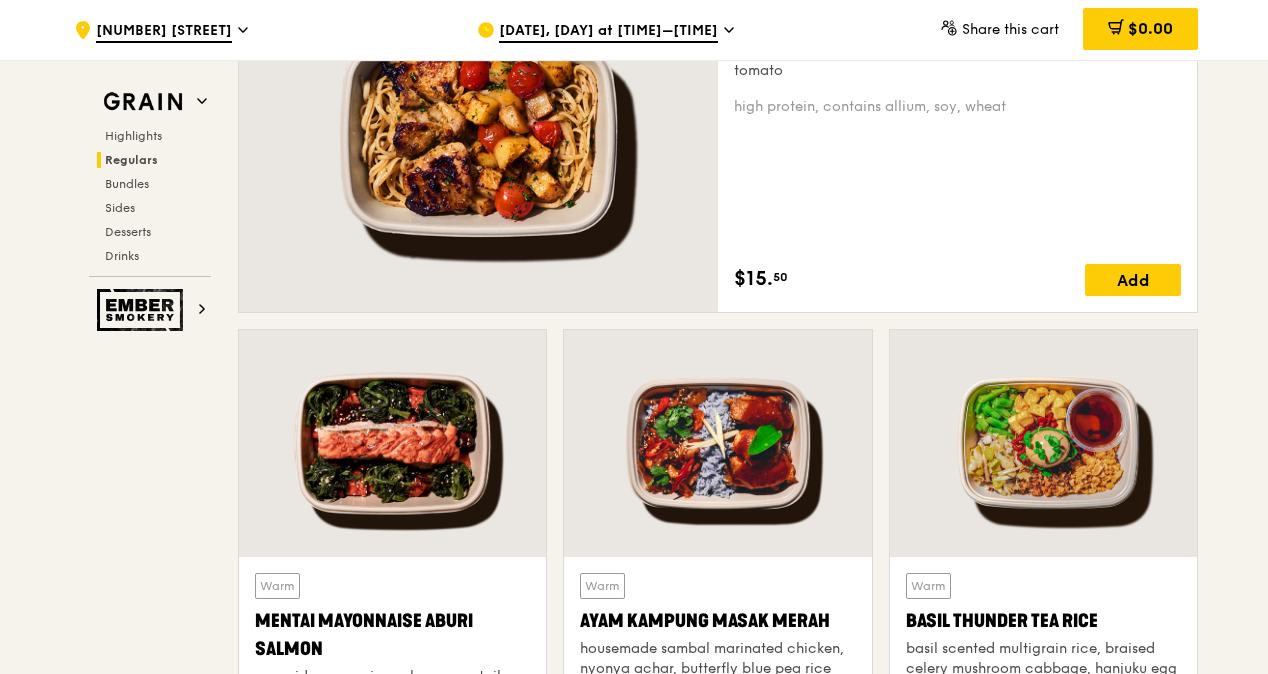 scroll, scrollTop: 1600, scrollLeft: 0, axis: vertical 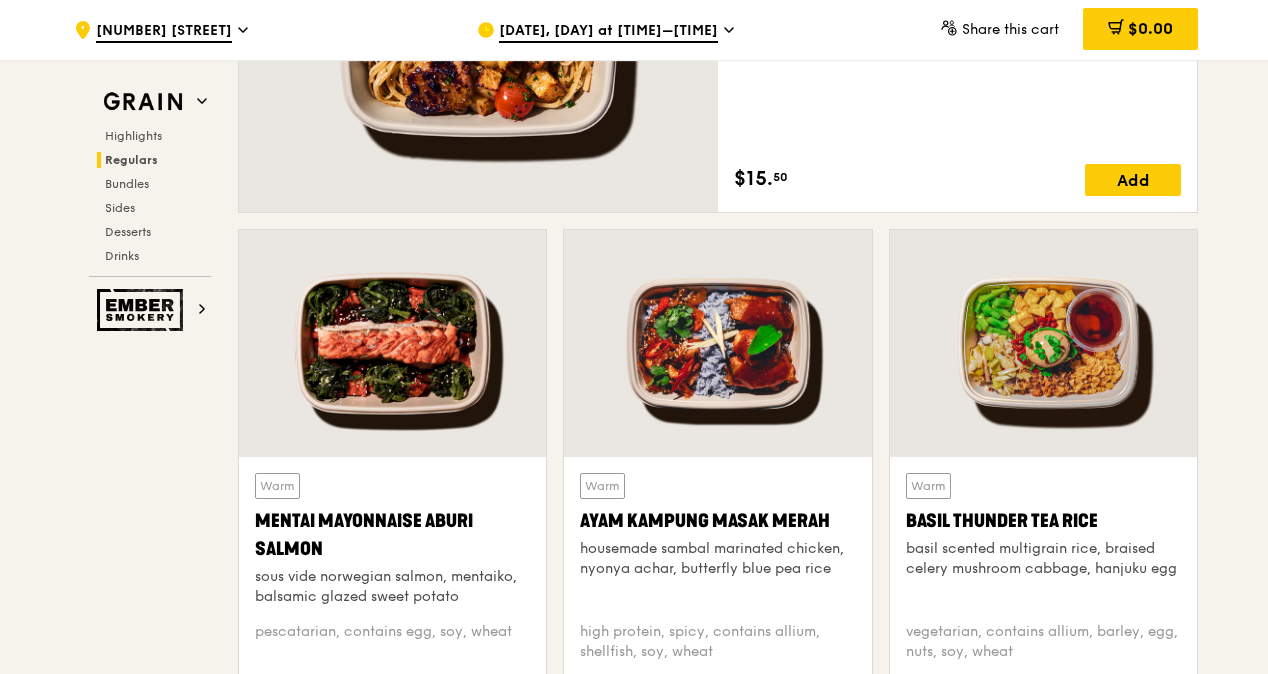 click at bounding box center (717, 343) 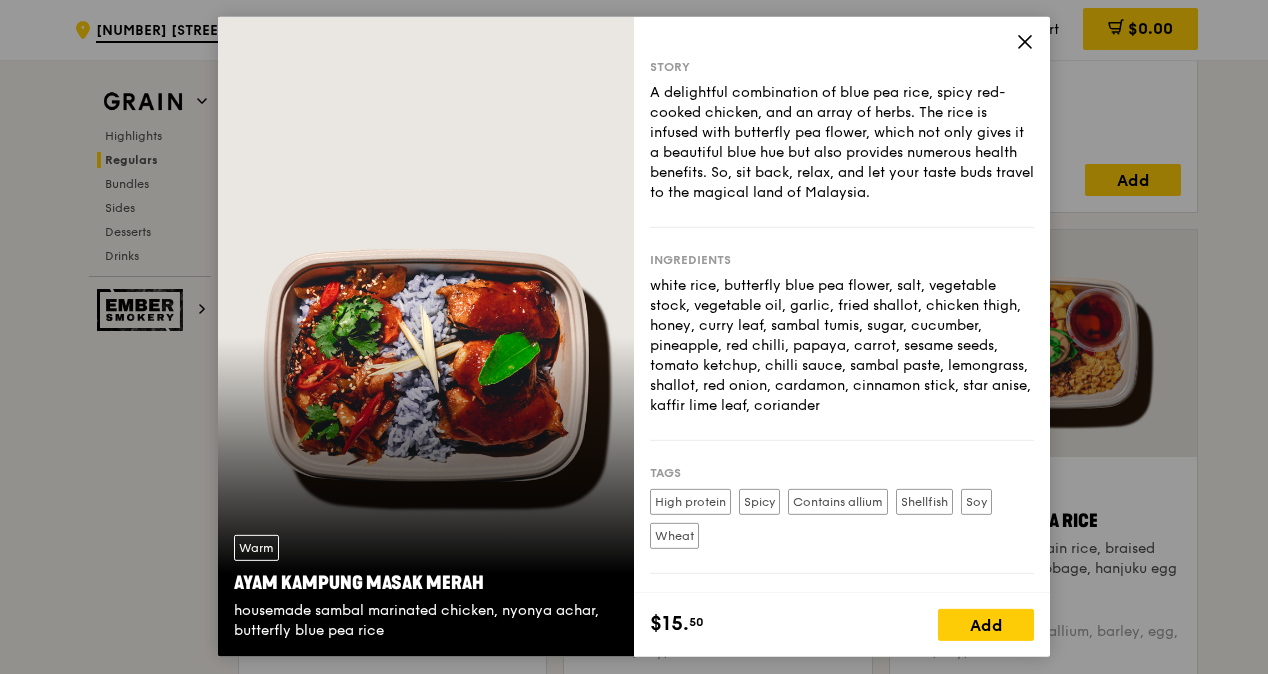 click 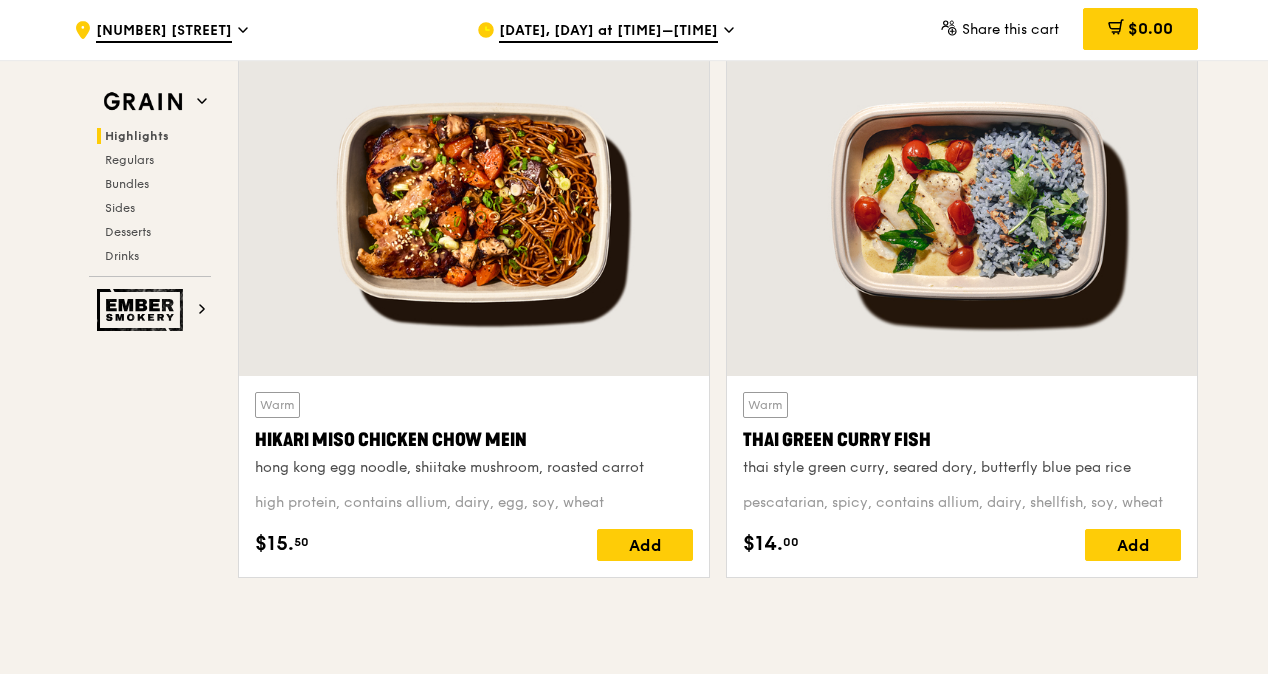 scroll, scrollTop: 800, scrollLeft: 0, axis: vertical 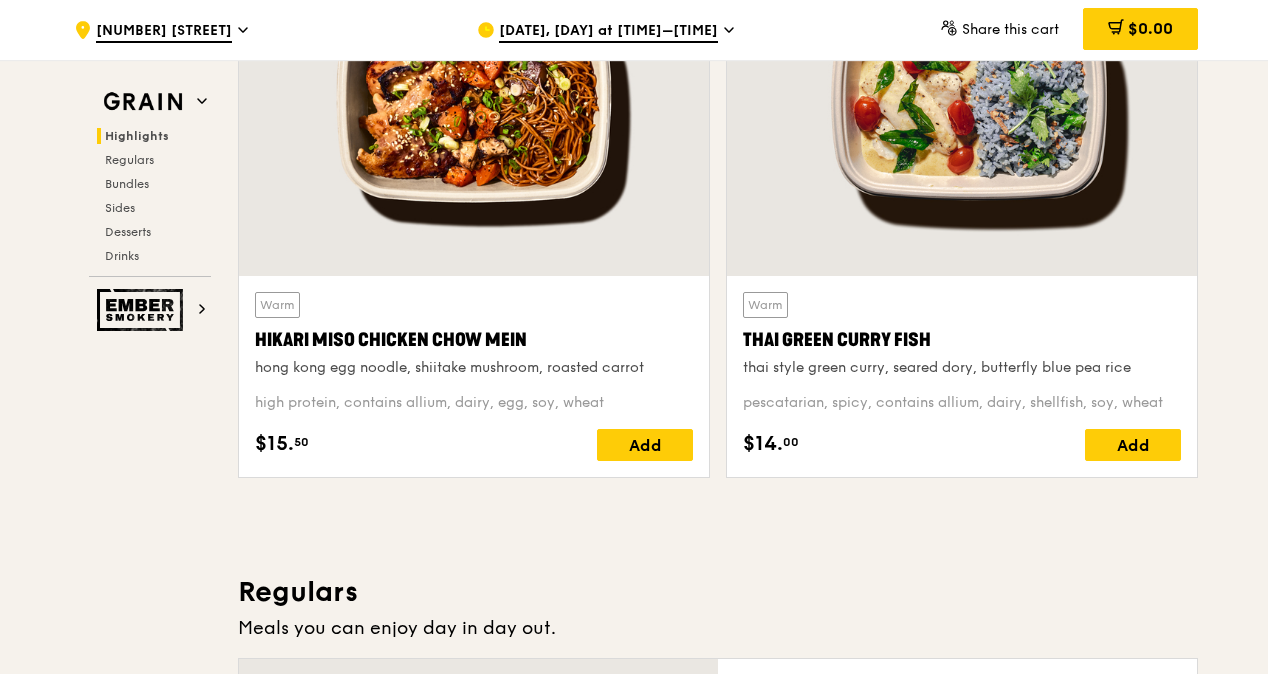 drag, startPoint x: 917, startPoint y: 540, endPoint x: 914, endPoint y: 508, distance: 32.140316 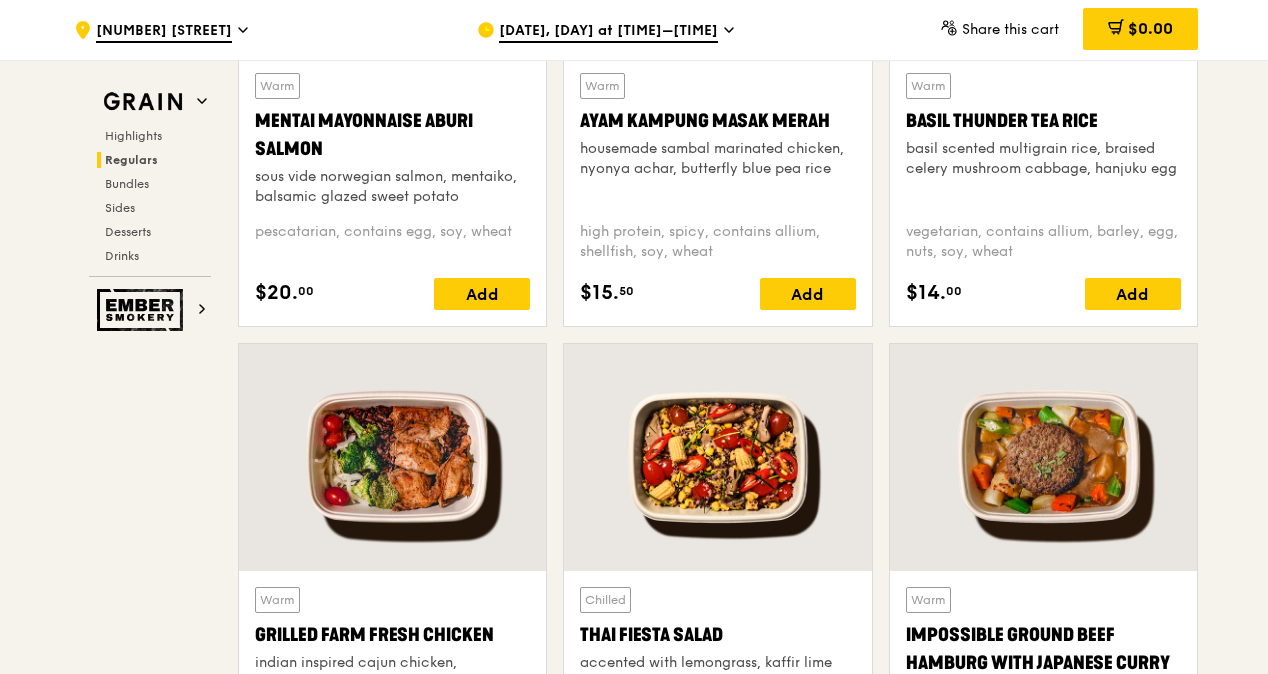 scroll, scrollTop: 2100, scrollLeft: 0, axis: vertical 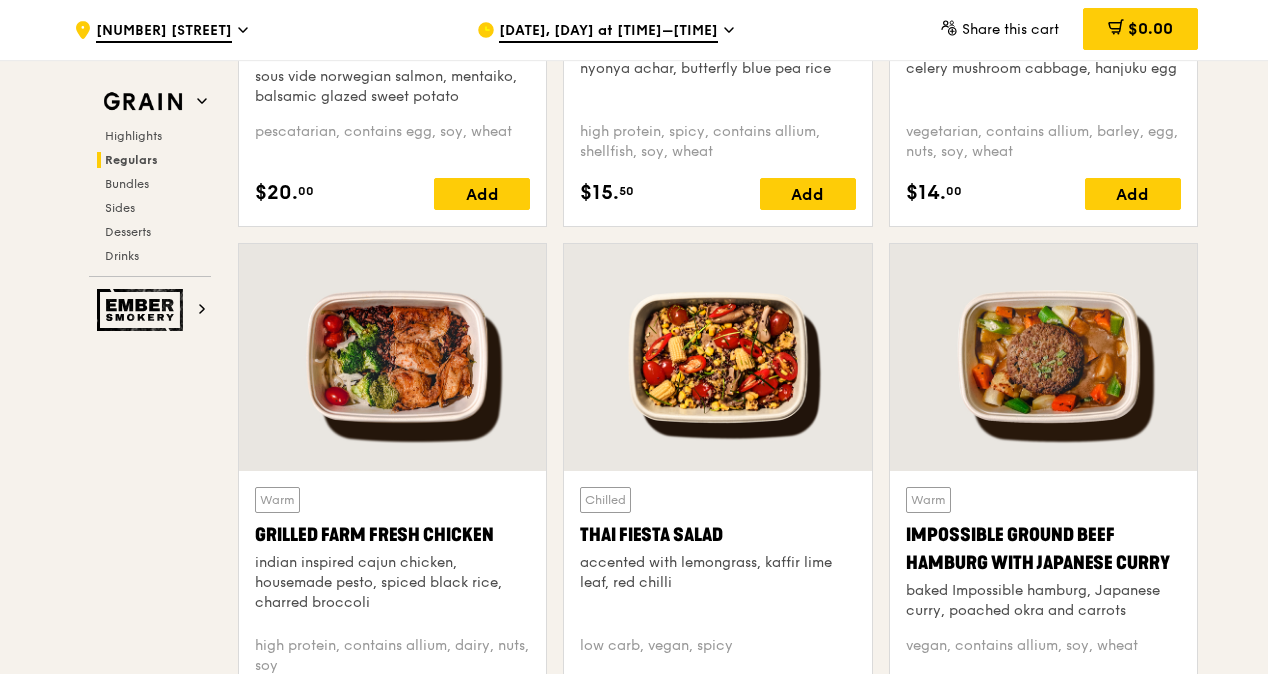 click on ".cls-1 {
fill: none;
stroke: #fff;
stroke-linecap: round;
stroke-linejoin: round;
stroke-width: 1.5px;
}
.cls-2 {
fill: #fecc07;
}
.cls-2, .cls-3 {
stroke-width: 0px;
}
.cls-3 {
fill: #fff;
fill-rule: evenodd;
}
[NUMBER] [STREET]
[DATE], [DAY] at [TIME]–[TIME]
Share this cart
[PRICE]
Grain
Highlights
Regulars
Bundles
Sides
Desserts
Drinks
Ember Smokery
Meet the new Grain The Grain that loves to play. With ingredients. Flavours. Food. The kitchen is our happy place, where we experiment and cook up wholesome dishes that surprise and delight. And at the end of every Grain meal comes: “What will we  eat next?”
Highlights" at bounding box center (634, 2167) 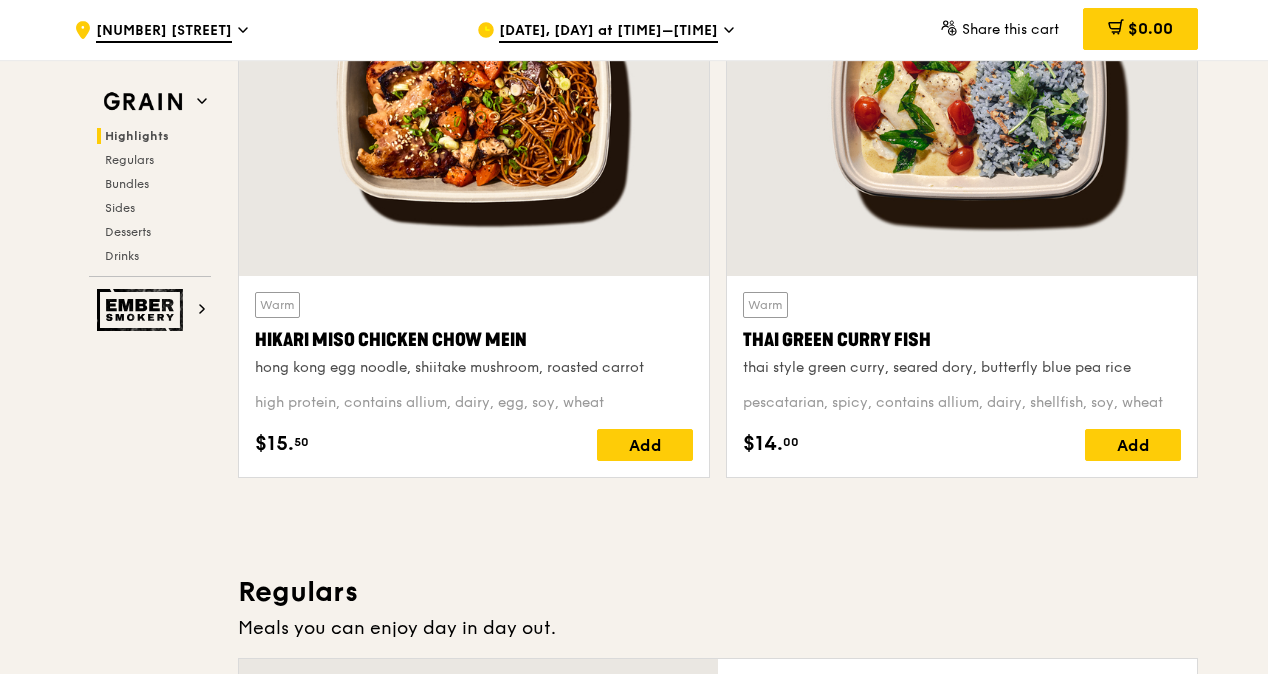 scroll, scrollTop: 700, scrollLeft: 0, axis: vertical 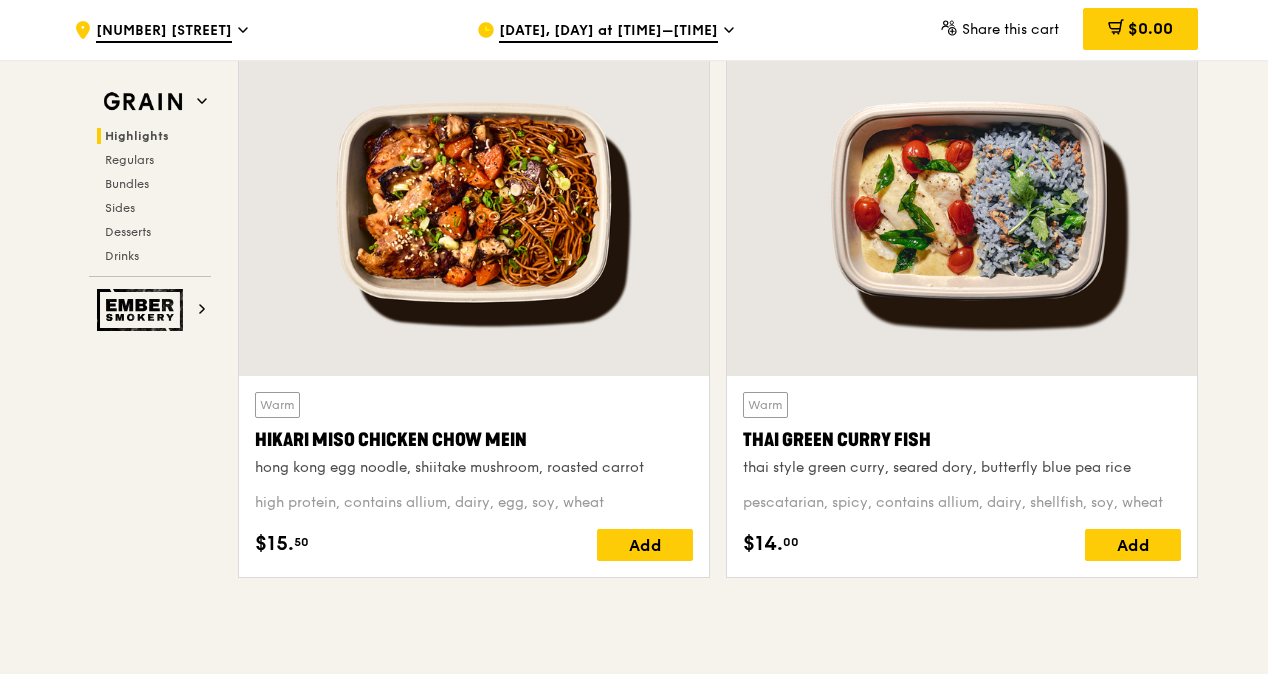 click on ".cls-1 {
fill: none;
stroke: #fff;
stroke-linecap: round;
stroke-linejoin: round;
stroke-width: 1.5px;
}
.cls-2 {
fill: #fecc07;
}
.cls-2, .cls-3 {
stroke-width: 0px;
}
.cls-3 {
fill: #fff;
fill-rule: evenodd;
}
[NUMBER] [STREET]
[DATE], [DAY] at [TIME]–[TIME]
Share this cart
[PRICE]
Grain
Highlights
Regulars
Bundles
Sides
Desserts
Drinks
Ember Smokery
Meet the new Grain The Grain that loves to play. With ingredients. Flavours. Food. The kitchen is our happy place, where we experiment and cook up wholesome dishes that surprise and delight. And at the end of every Grain meal comes: “What will we  eat next?”
Highlights" at bounding box center (634, 3567) 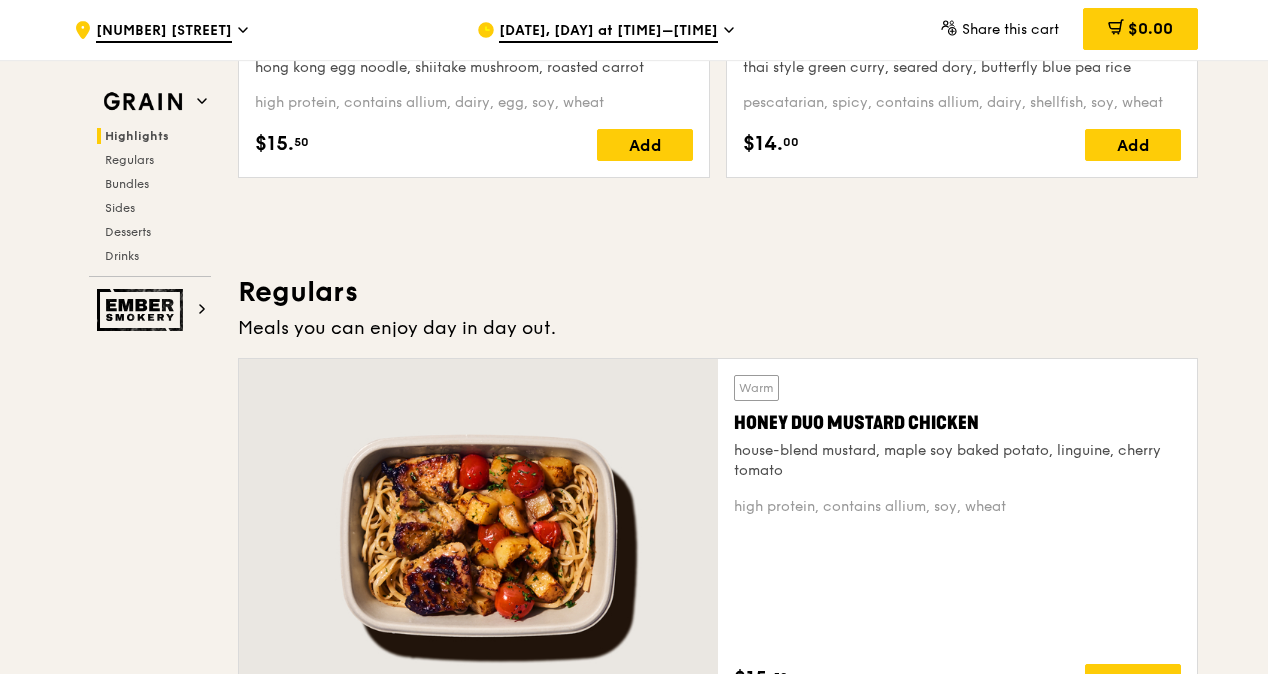 scroll, scrollTop: 1300, scrollLeft: 0, axis: vertical 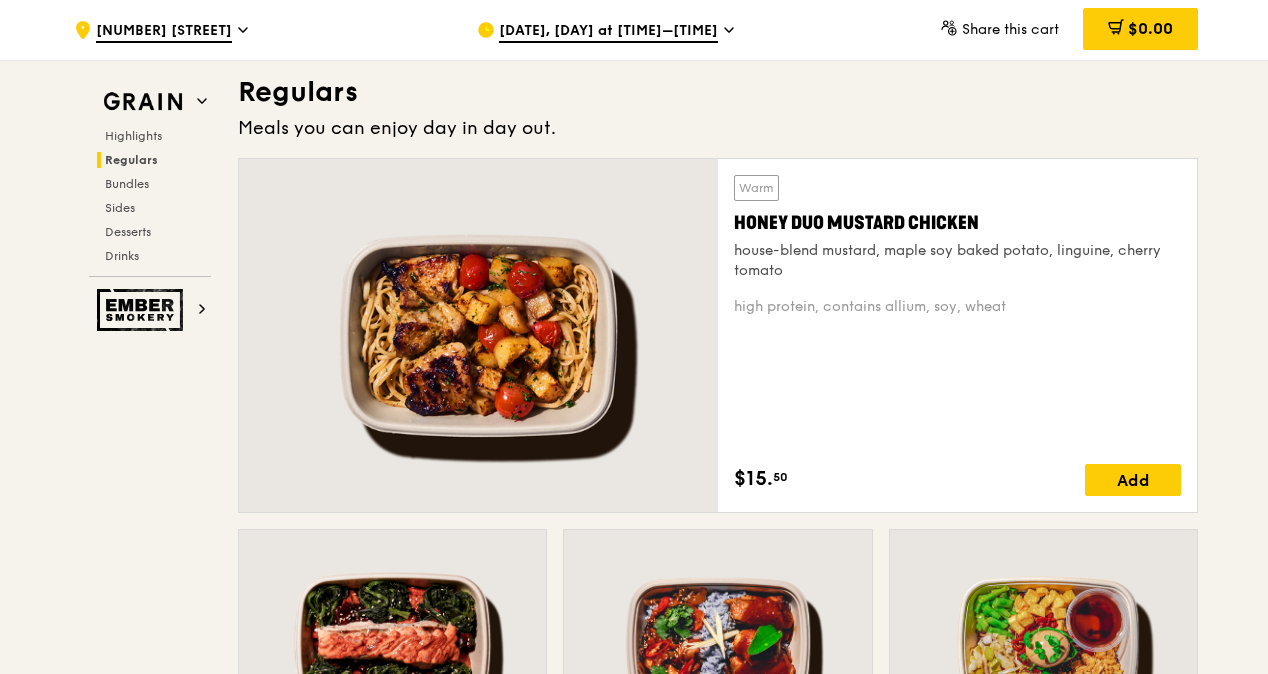 click on ".cls-1 {
fill: none;
stroke: #fff;
stroke-linecap: round;
stroke-linejoin: round;
stroke-width: 1.5px;
}
.cls-2 {
fill: #fecc07;
}
.cls-2, .cls-3 {
stroke-width: 0px;
}
.cls-3 {
fill: #fff;
fill-rule: evenodd;
}
[NUMBER] [STREET]
[DATE], [DAY] at [TIME]–[TIME]
Share this cart
[PRICE]
Grain
Highlights
Regulars
Bundles
Sides
Desserts
Drinks
Ember Smokery
Meet the new Grain The Grain that loves to play. With ingredients. Flavours. Food. The kitchen is our happy place, where we experiment and cook up wholesome dishes that surprise and delight. And at the end of every Grain meal comes: “What will we  eat next?”
Highlights" at bounding box center (634, 2967) 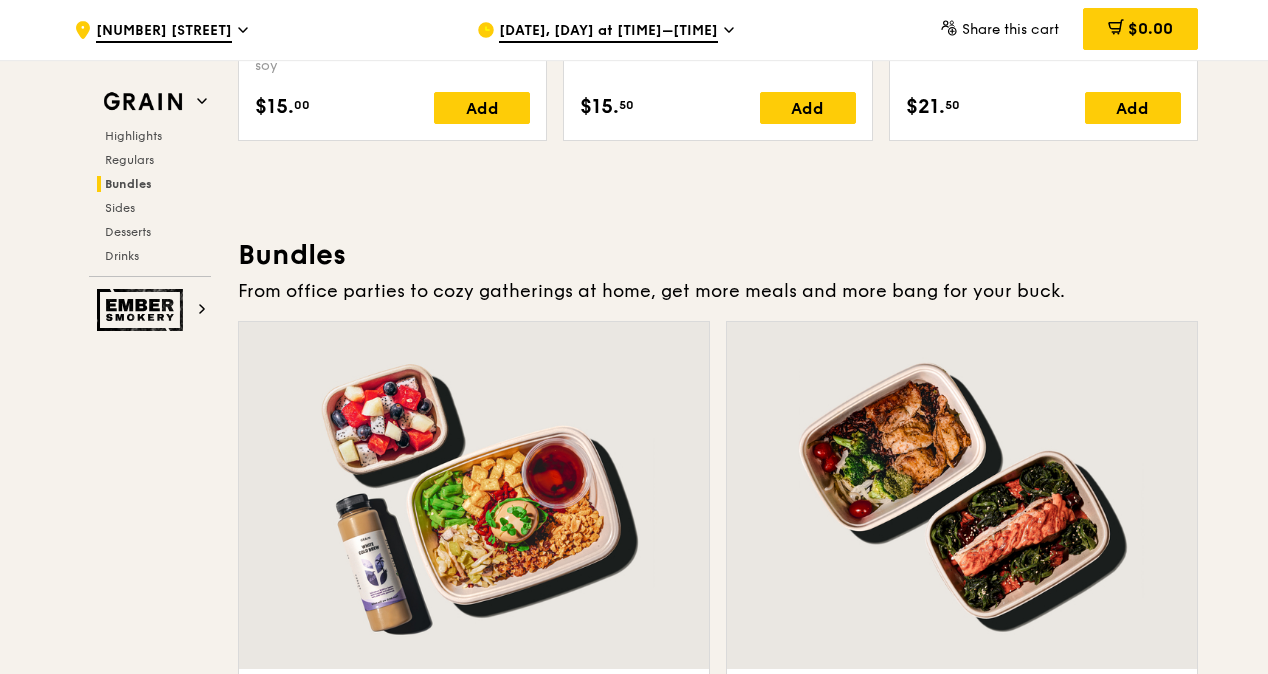 scroll, scrollTop: 3000, scrollLeft: 0, axis: vertical 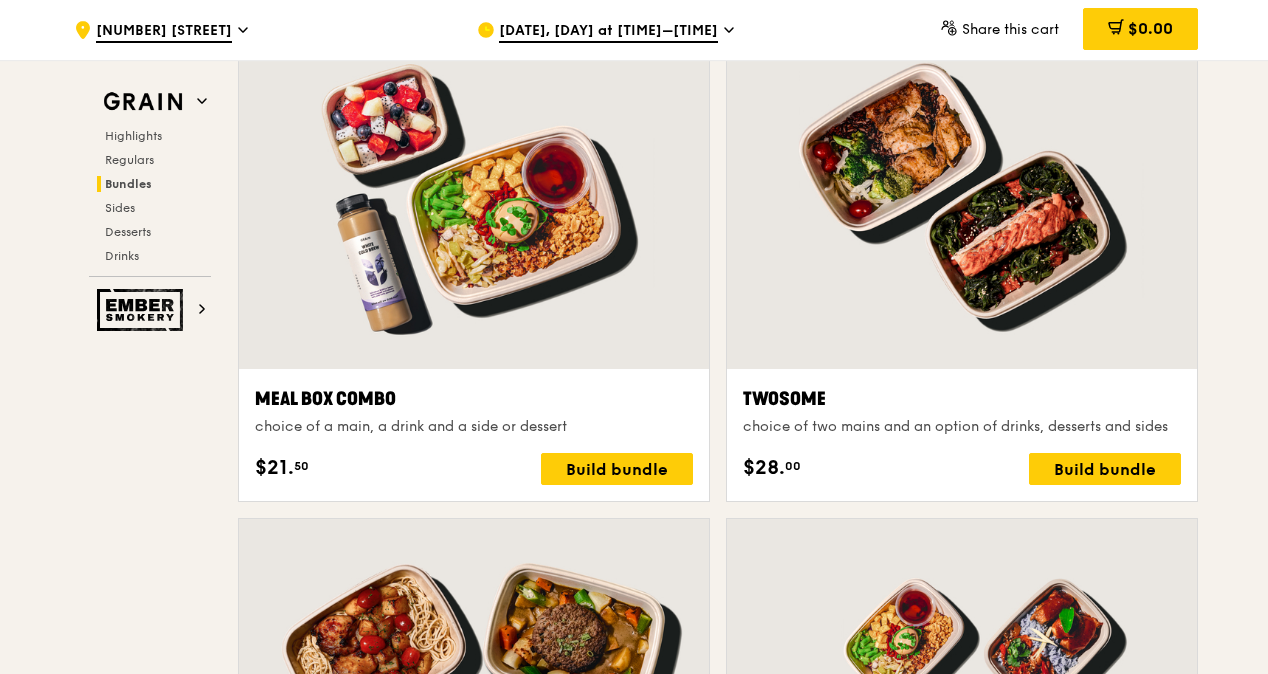 click at bounding box center [962, 195] 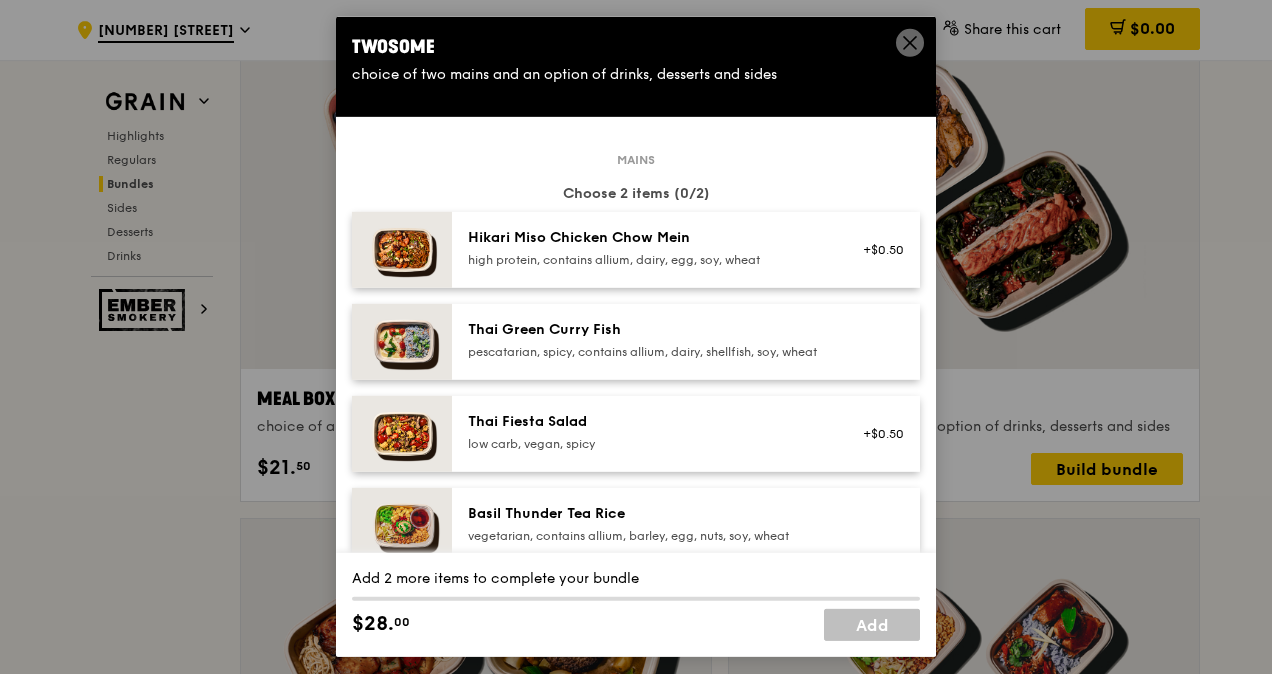 click 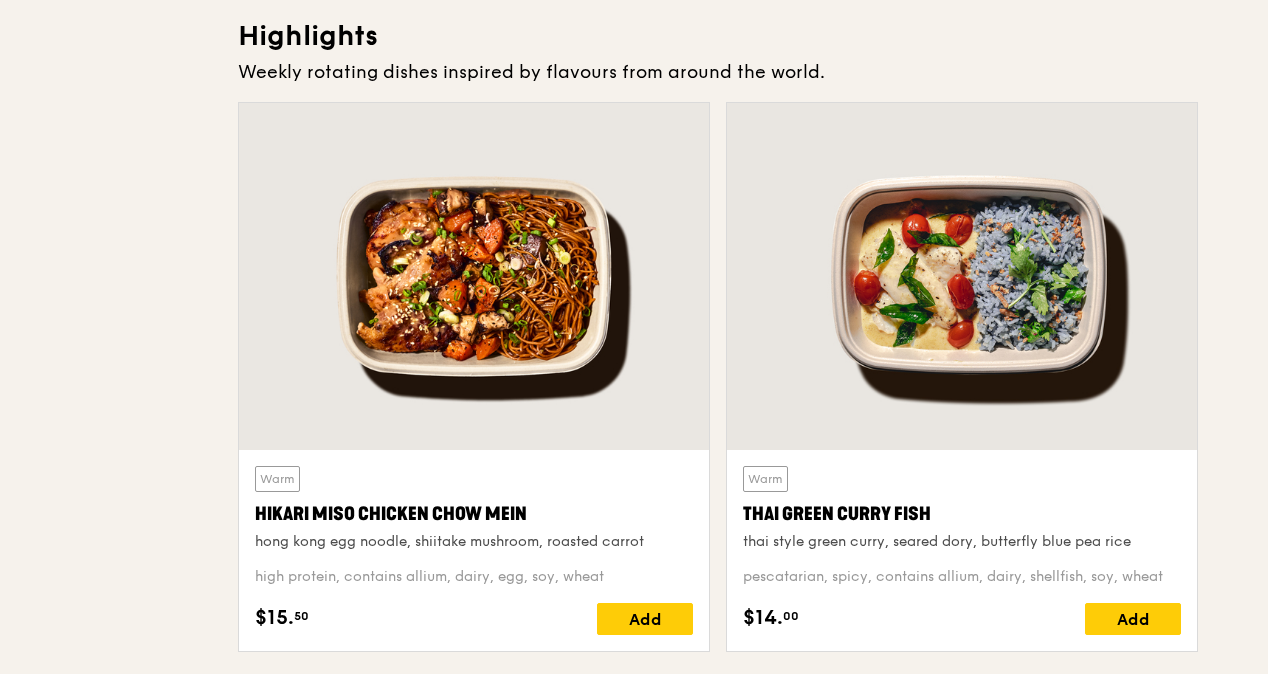 scroll, scrollTop: 27, scrollLeft: 0, axis: vertical 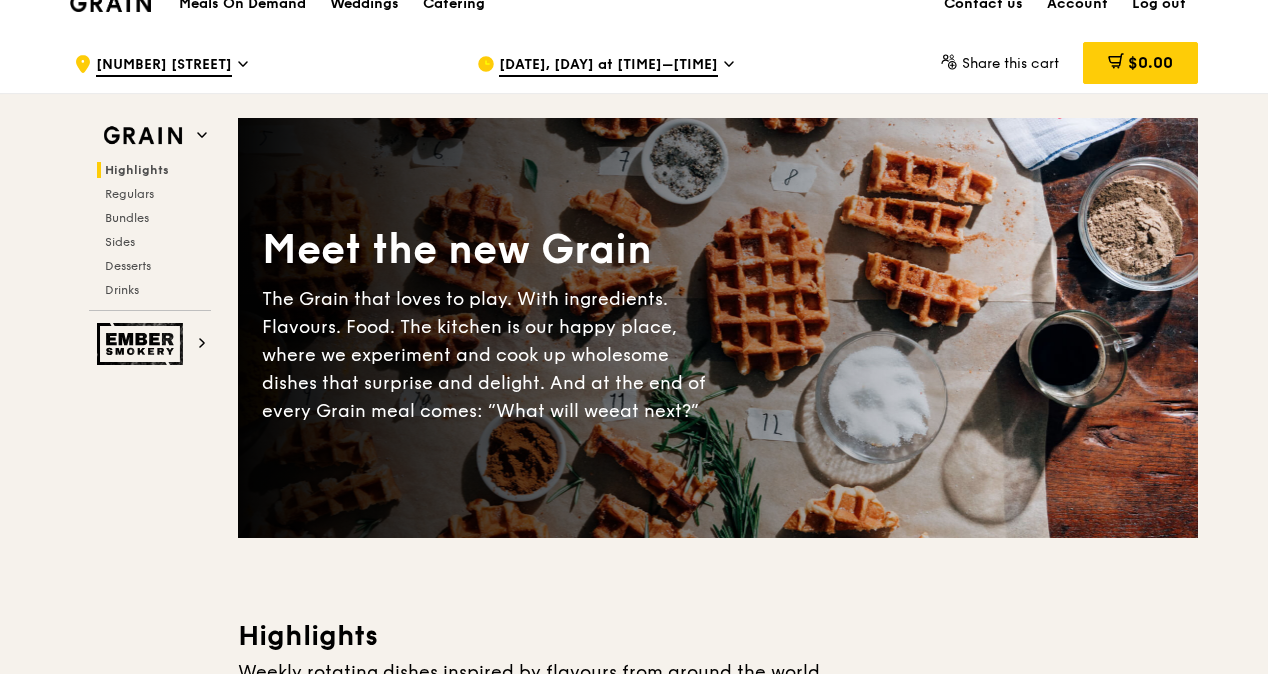 click on "Highlights" at bounding box center (137, 170) 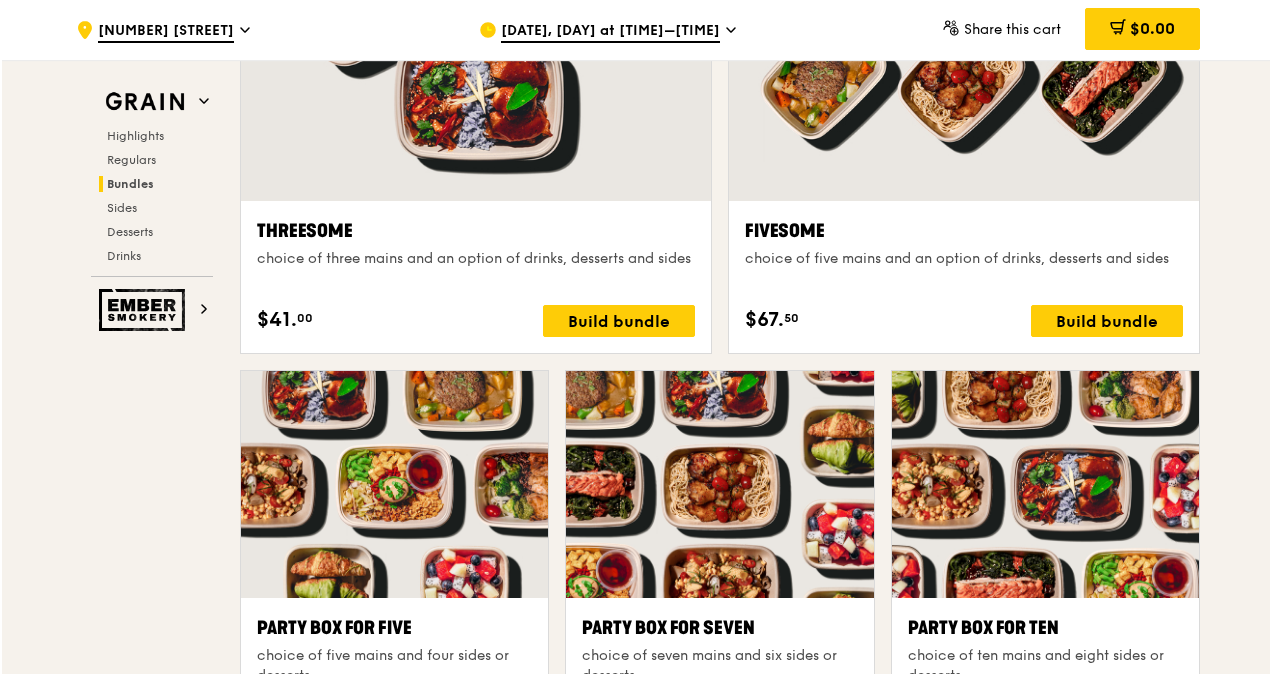 scroll, scrollTop: 3765, scrollLeft: 0, axis: vertical 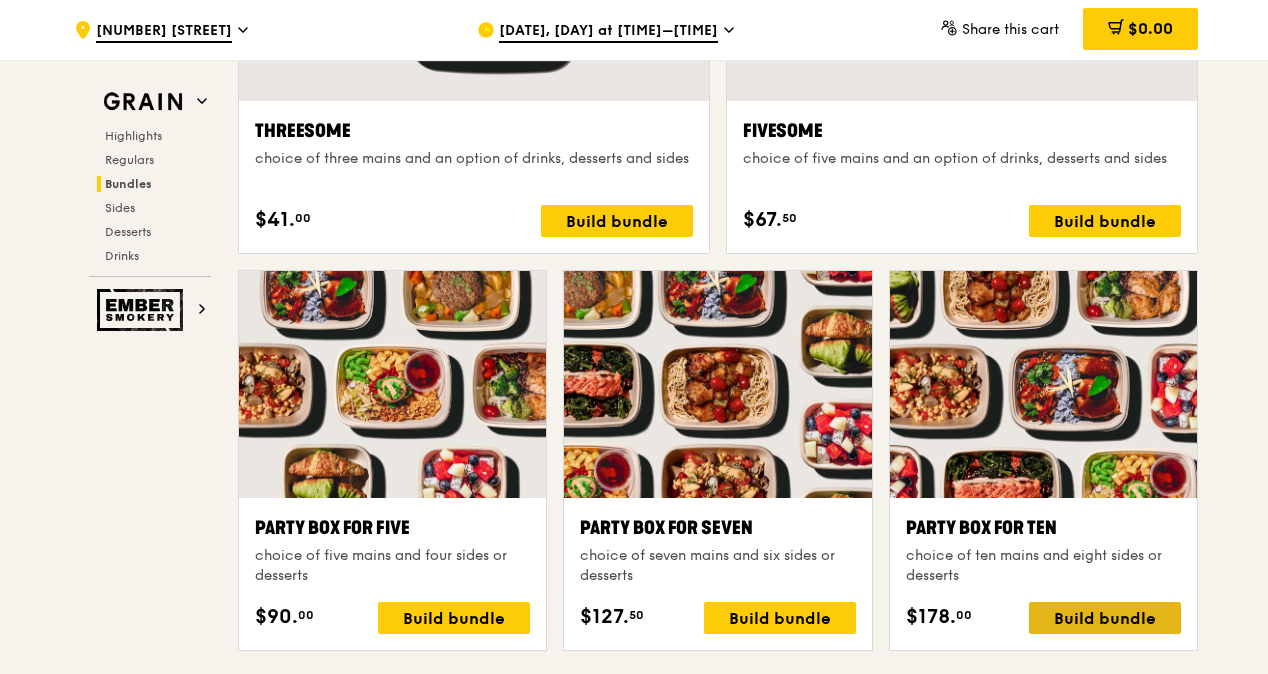 click on "Build bundle" at bounding box center [1105, 618] 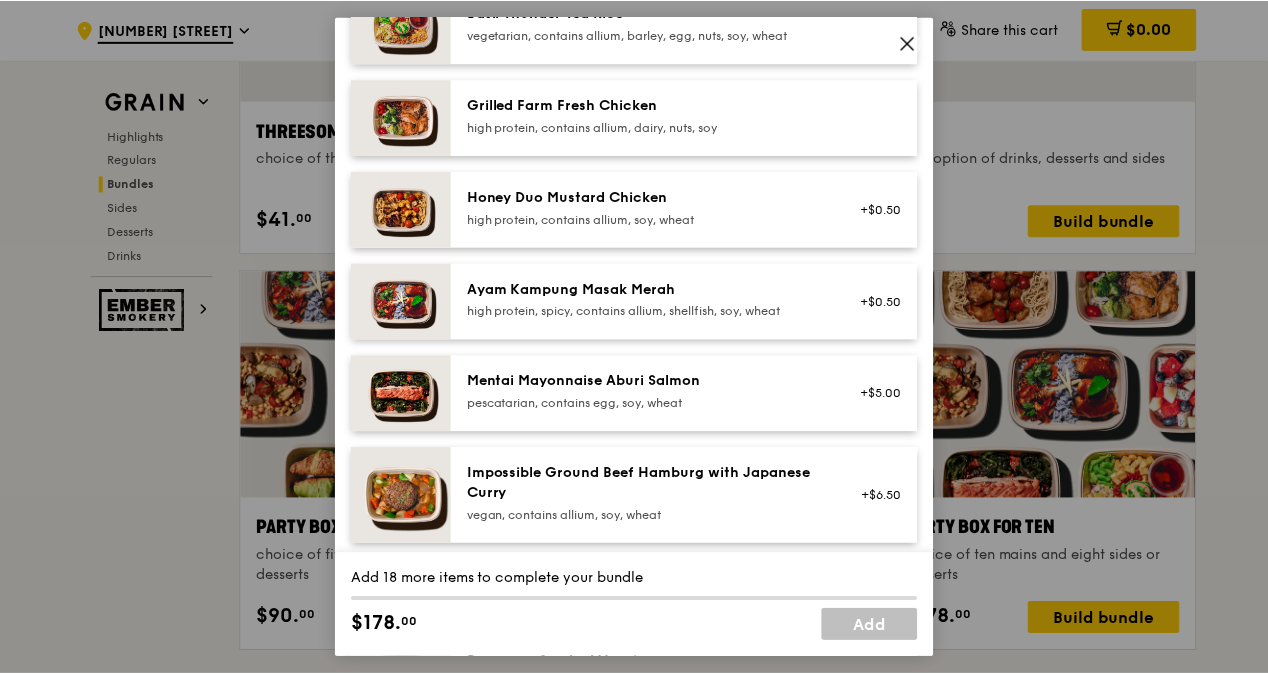 scroll, scrollTop: 600, scrollLeft: 0, axis: vertical 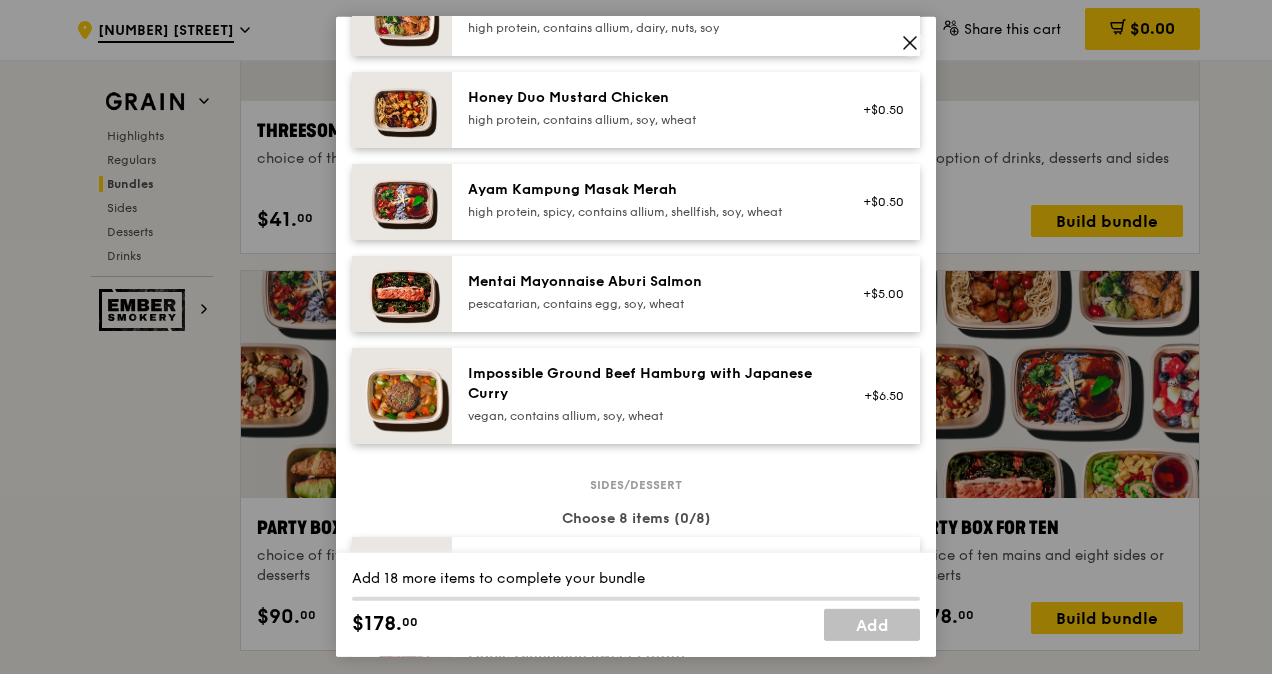 click 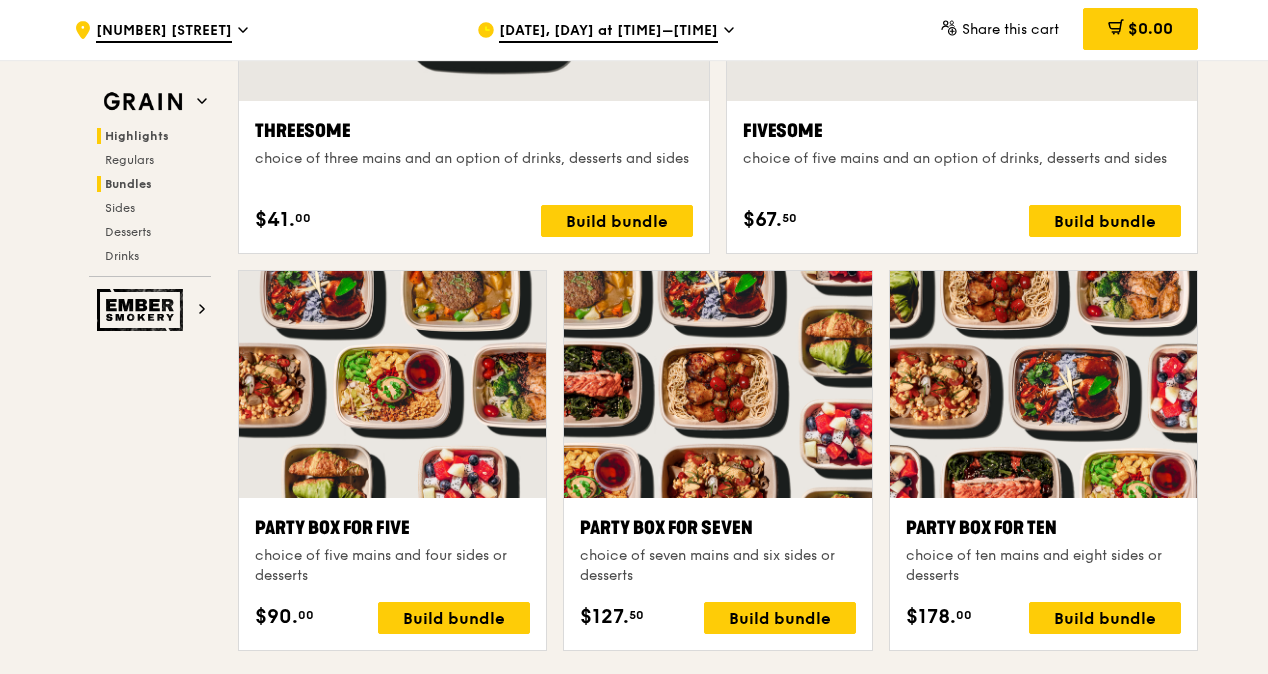 click on "Highlights" at bounding box center [137, 136] 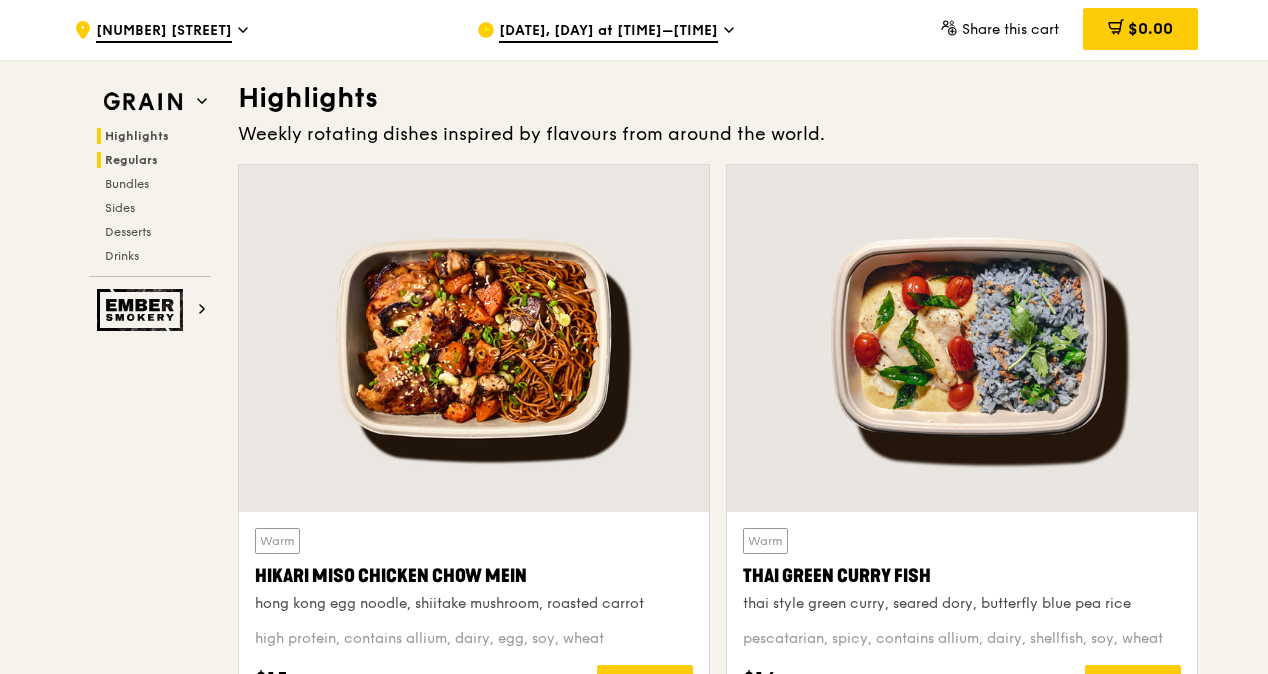 click on "Regulars" at bounding box center [131, 160] 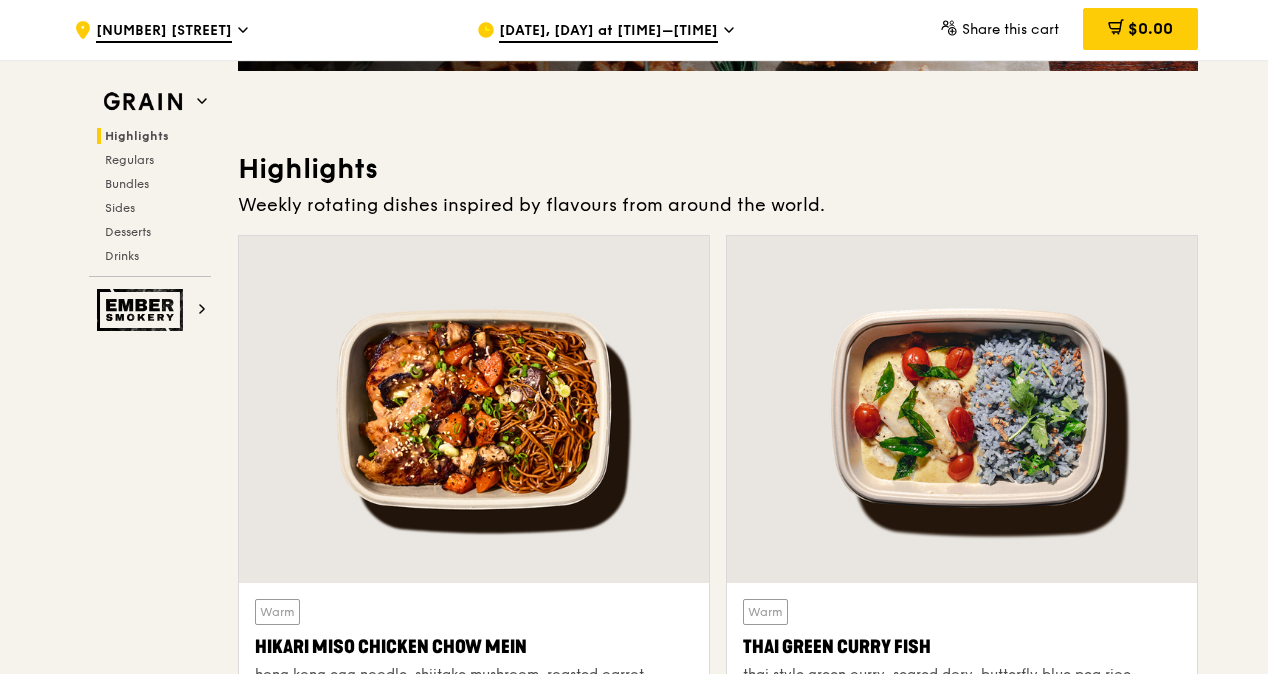 scroll, scrollTop: 0, scrollLeft: 0, axis: both 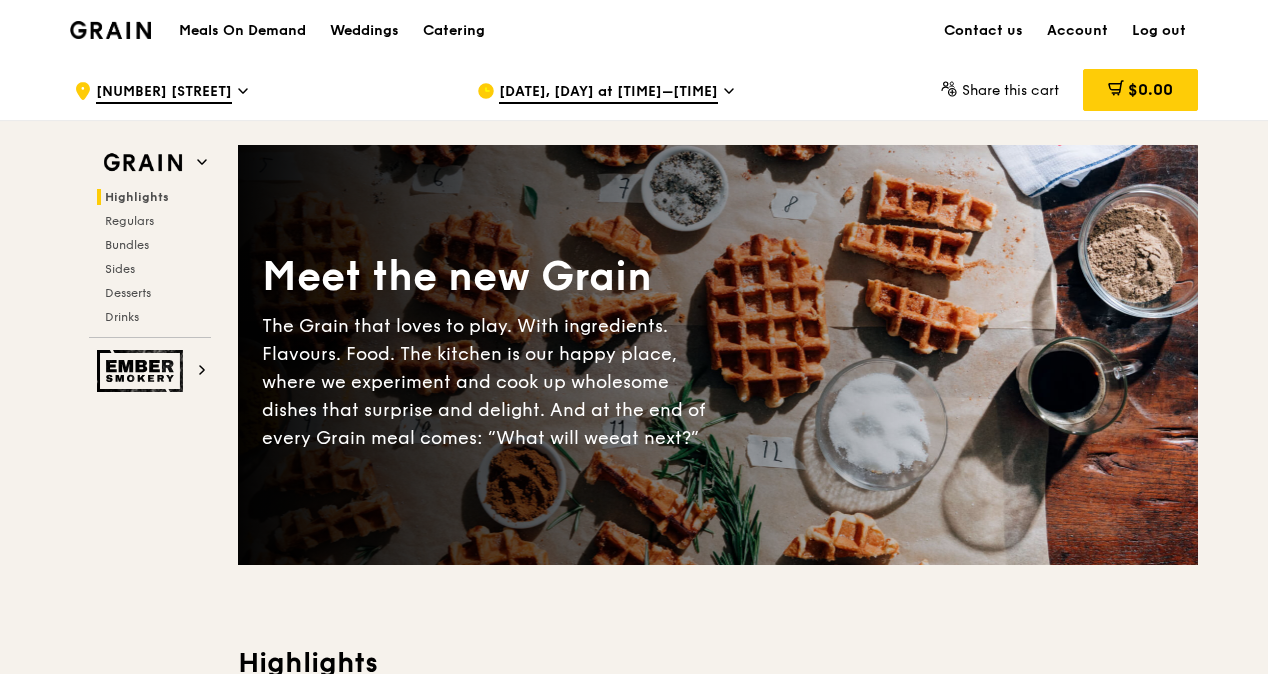 click on "Meals On Demand" at bounding box center (242, 31) 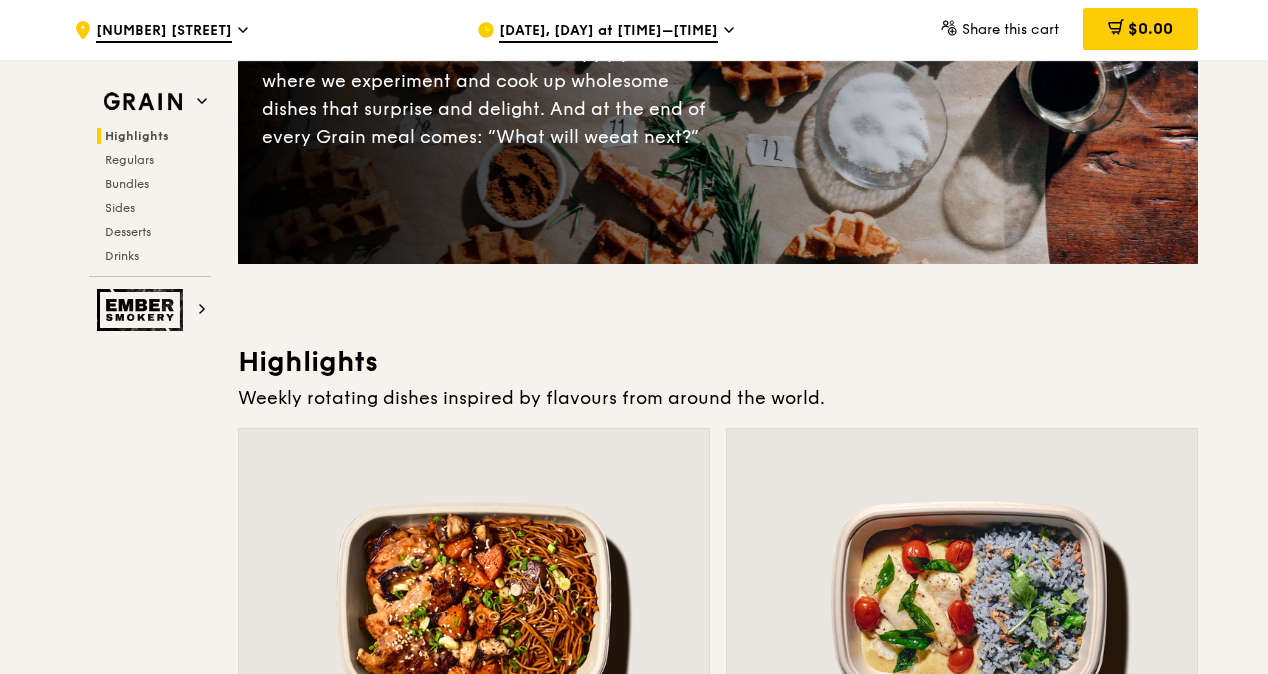scroll, scrollTop: 0, scrollLeft: 0, axis: both 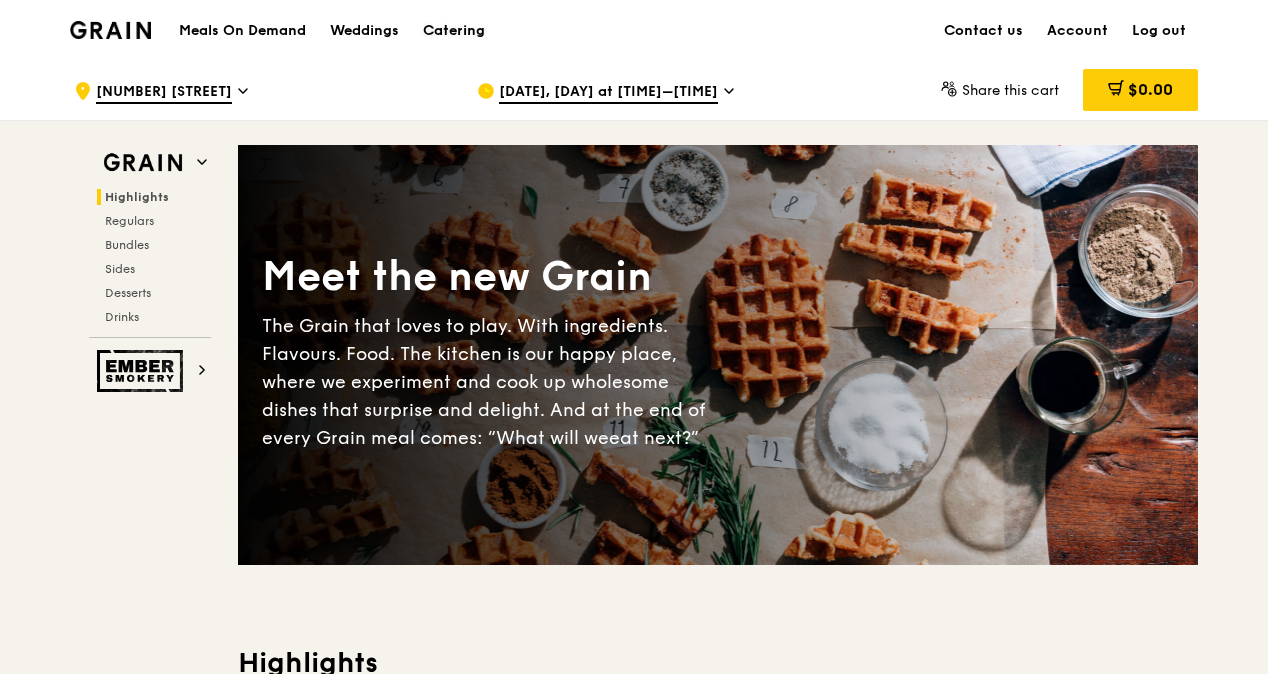 click on "Catering" at bounding box center [454, 31] 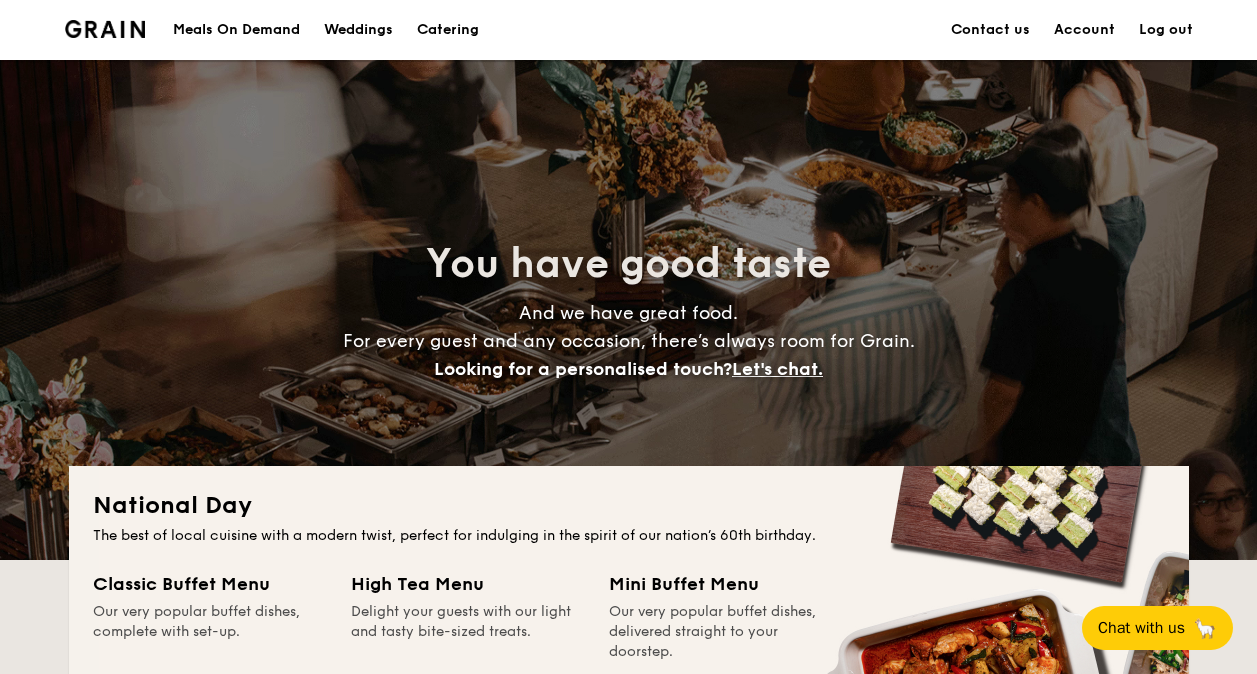 scroll, scrollTop: 300, scrollLeft: 0, axis: vertical 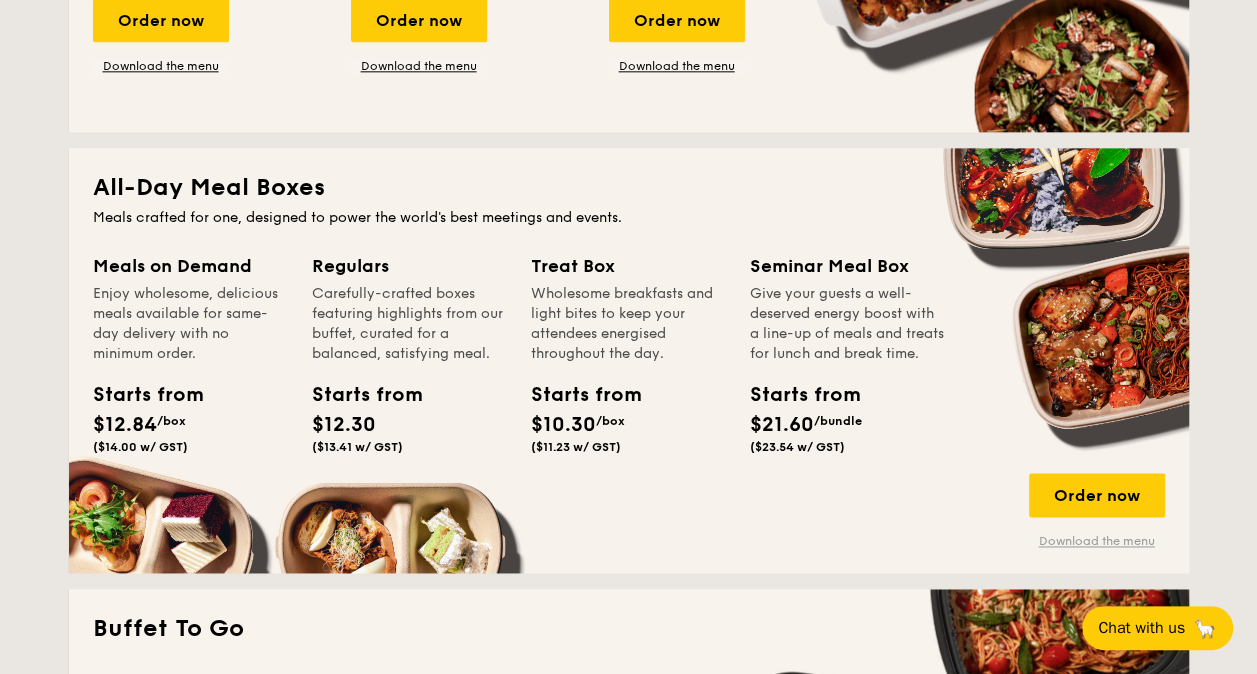 click on "Download the menu" at bounding box center (1097, 541) 